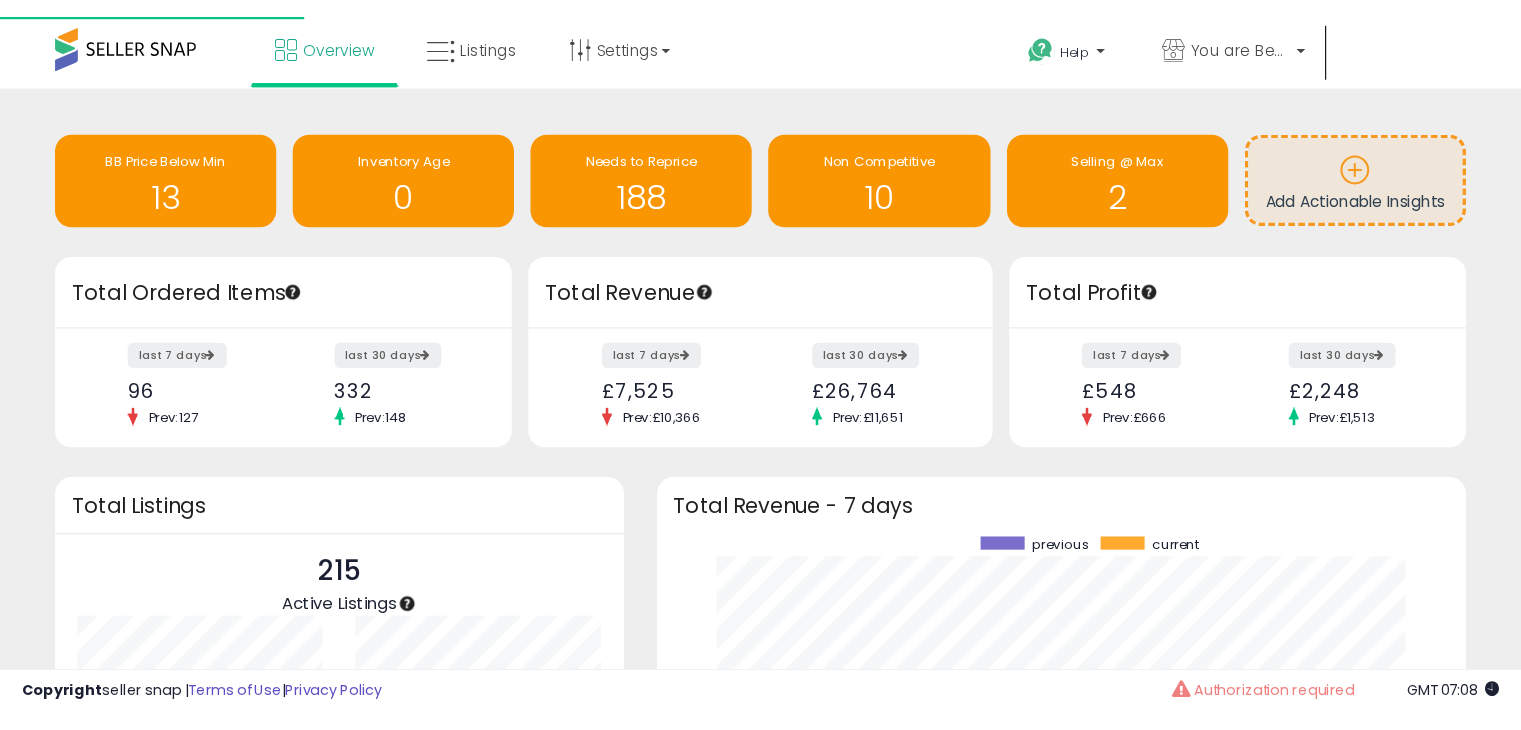 scroll, scrollTop: 0, scrollLeft: 0, axis: both 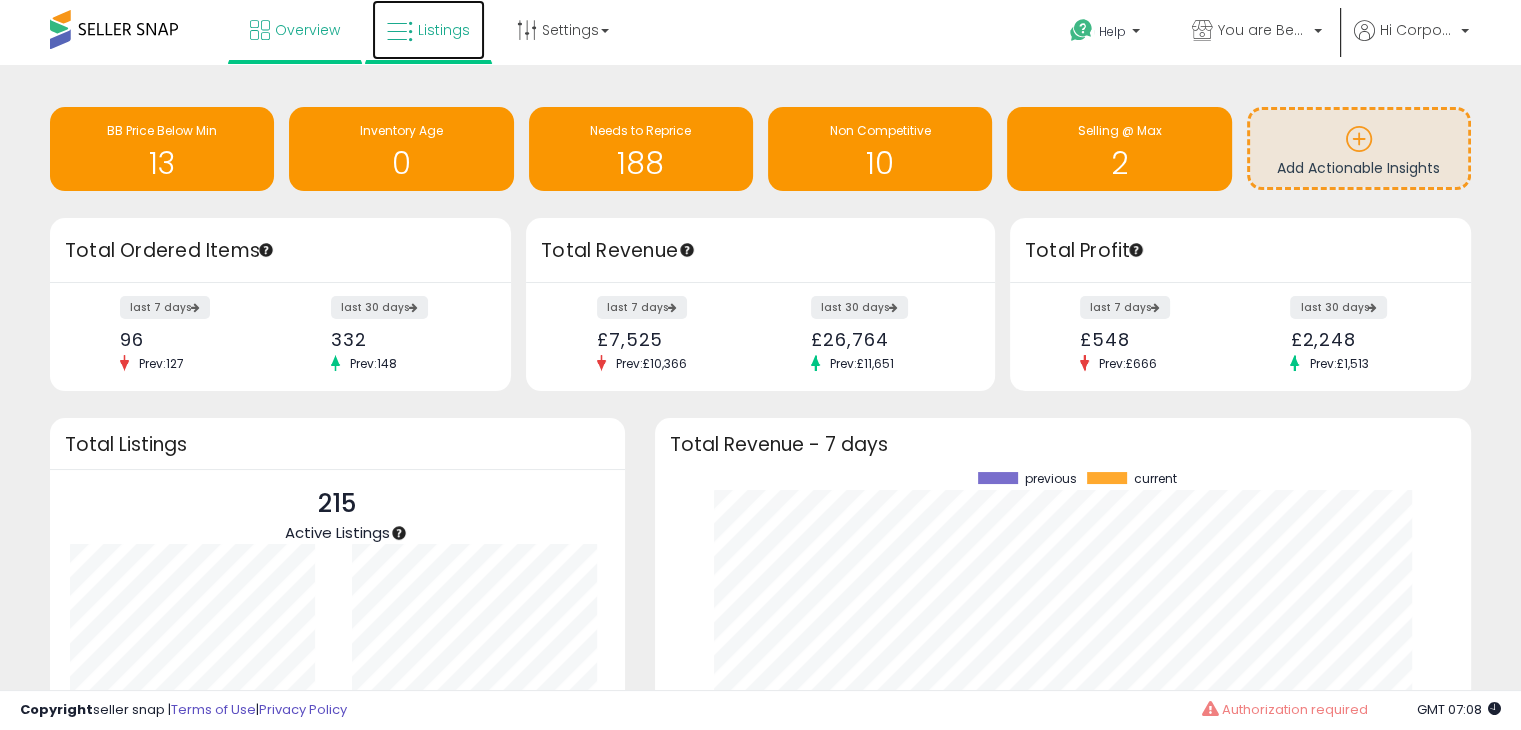 click on "Listings" at bounding box center (444, 30) 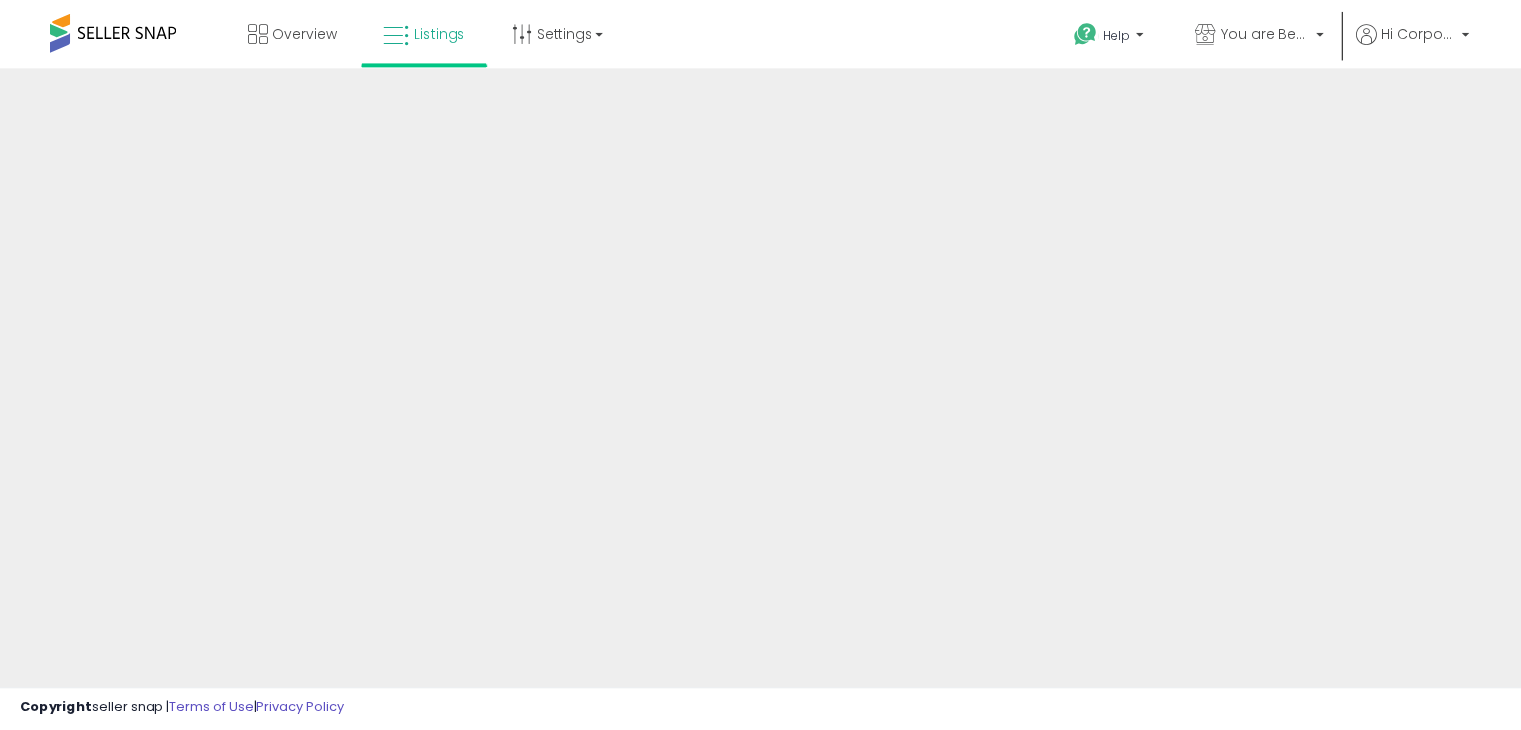 scroll, scrollTop: 0, scrollLeft: 0, axis: both 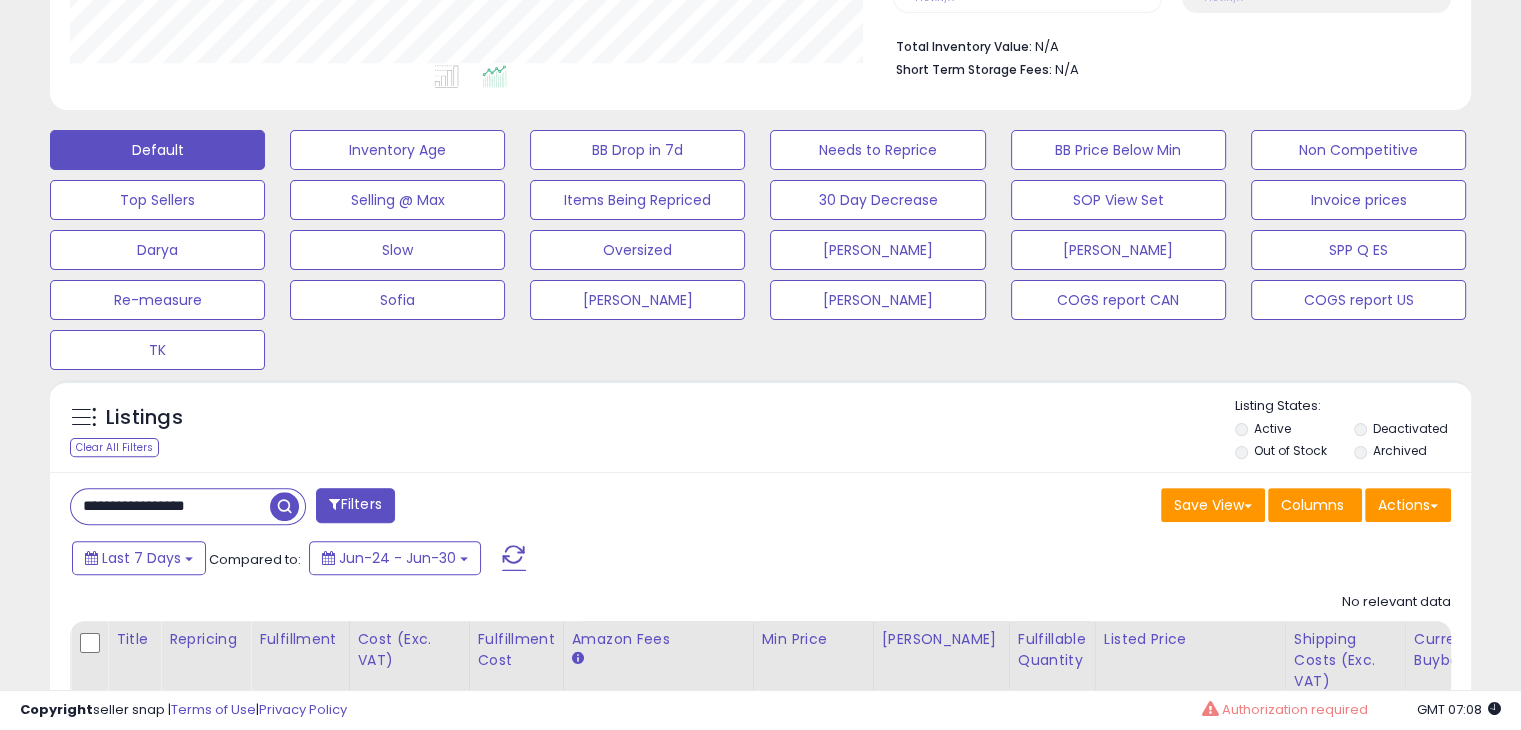 click on "**********" at bounding box center [170, 506] 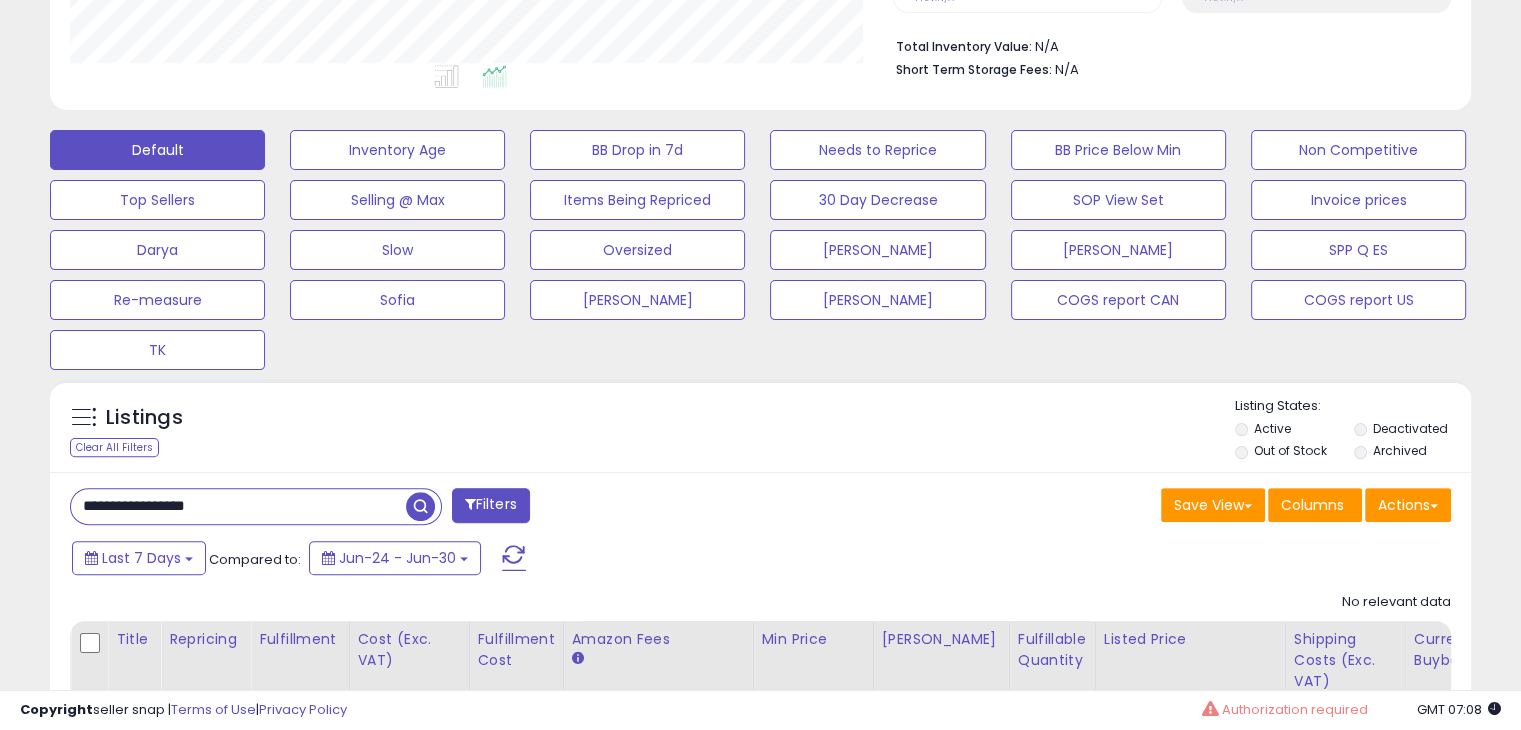 click on "**********" at bounding box center (238, 506) 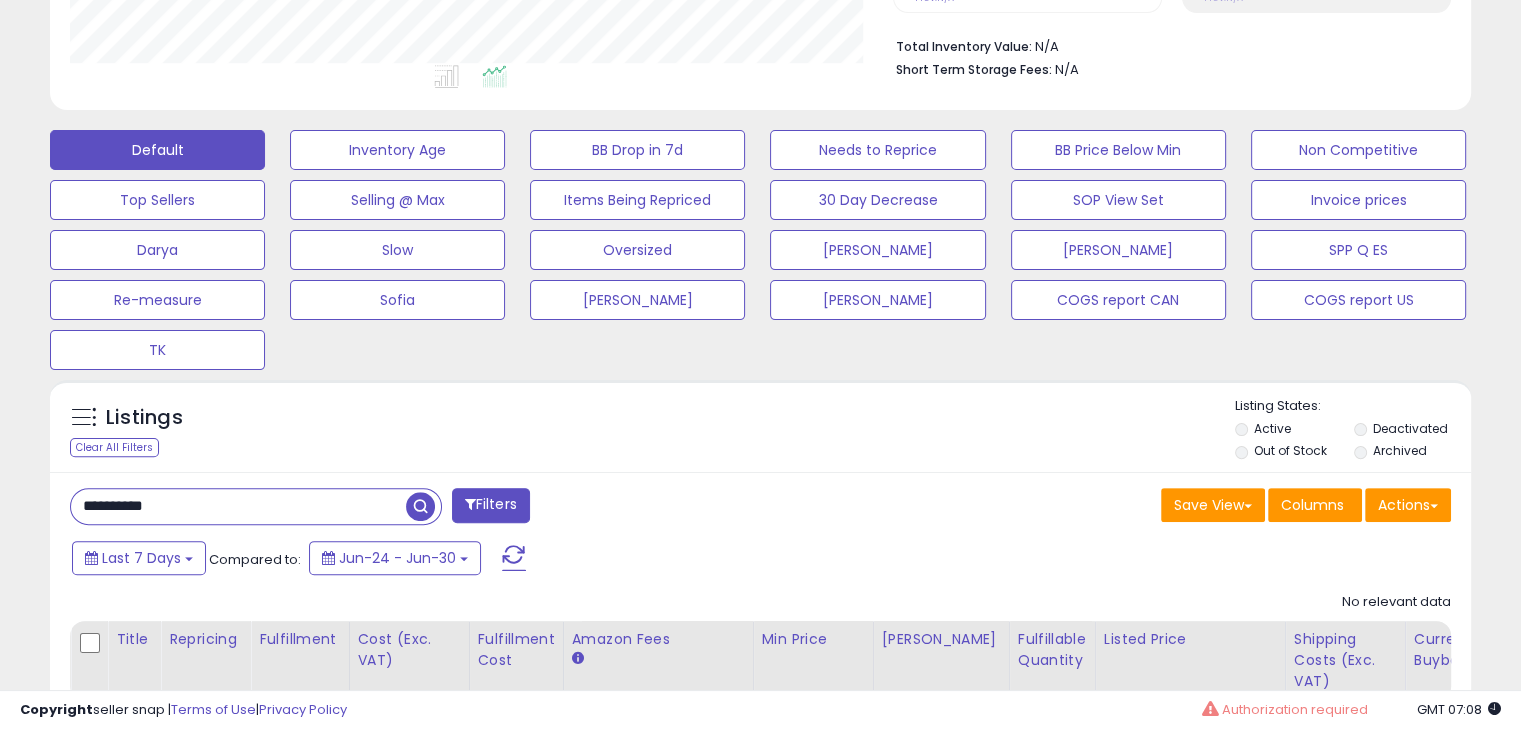 type on "**********" 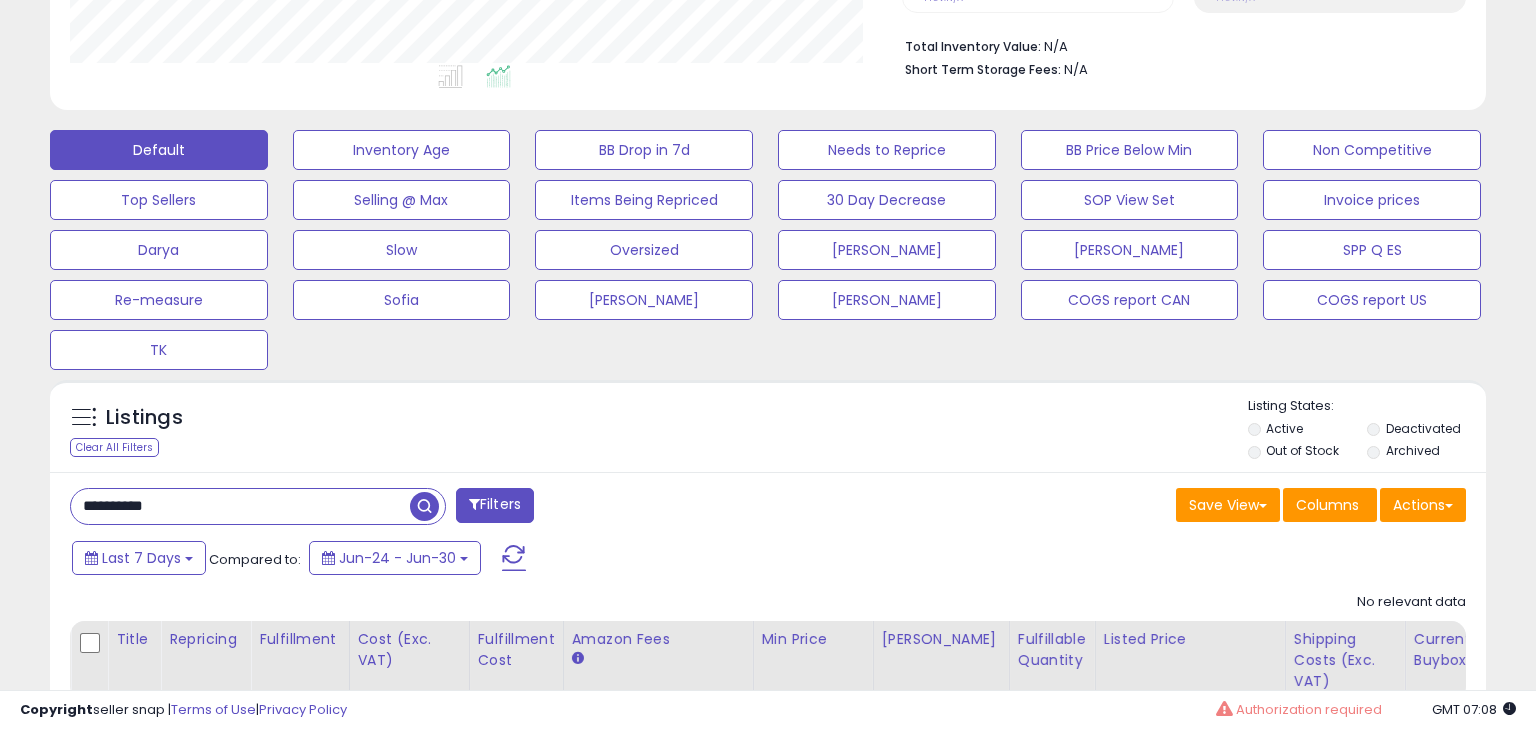 scroll, scrollTop: 999589, scrollLeft: 999168, axis: both 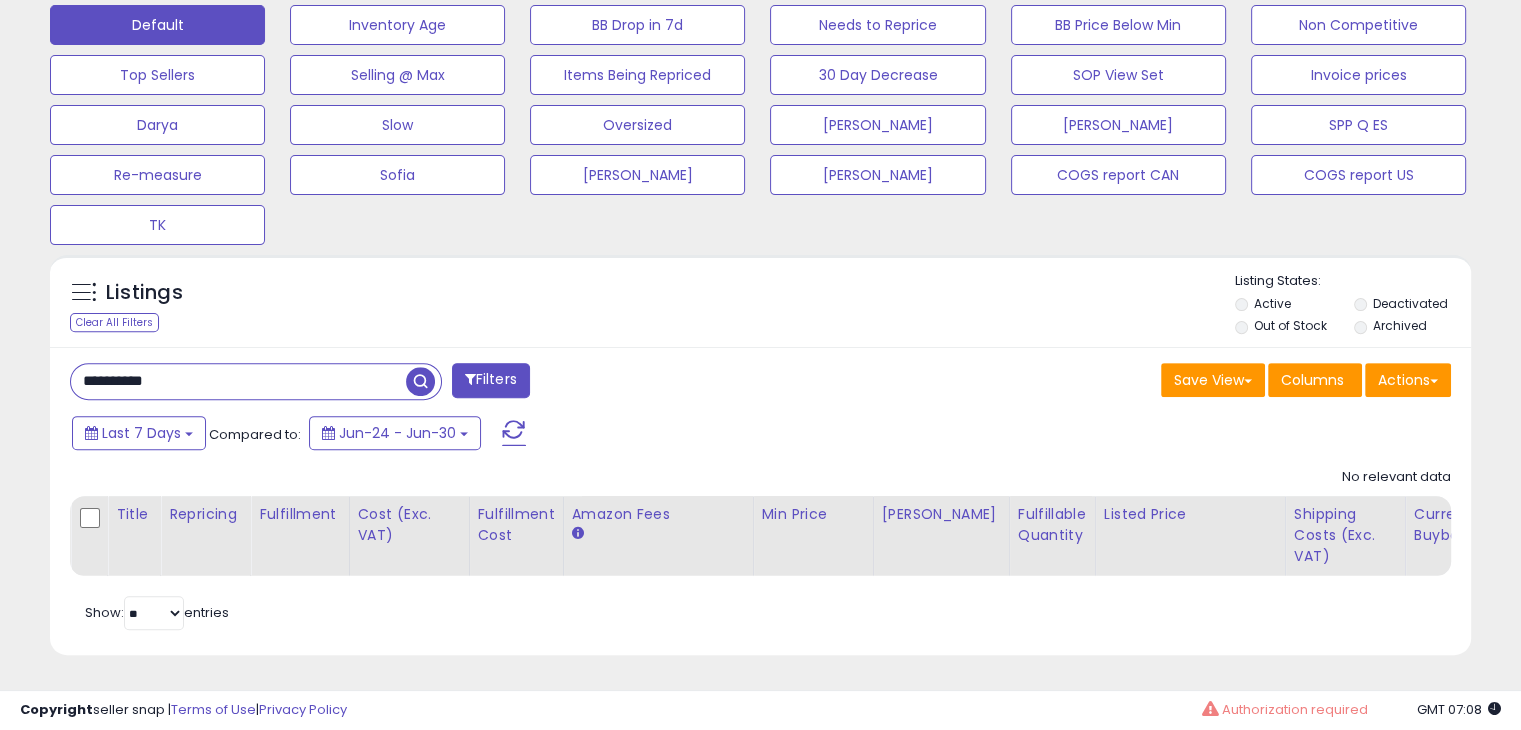 click on "Filters" at bounding box center [491, 380] 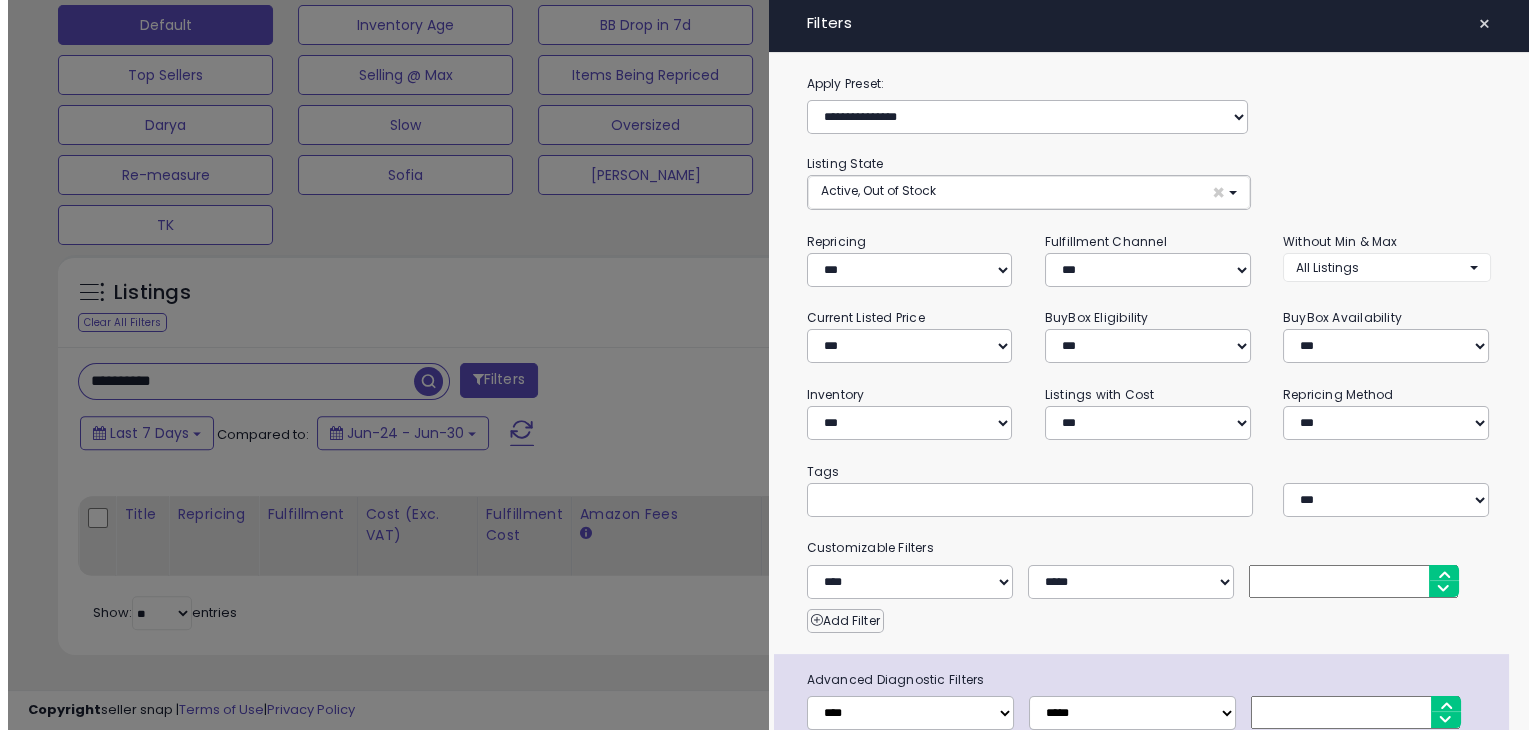 scroll, scrollTop: 999589, scrollLeft: 999168, axis: both 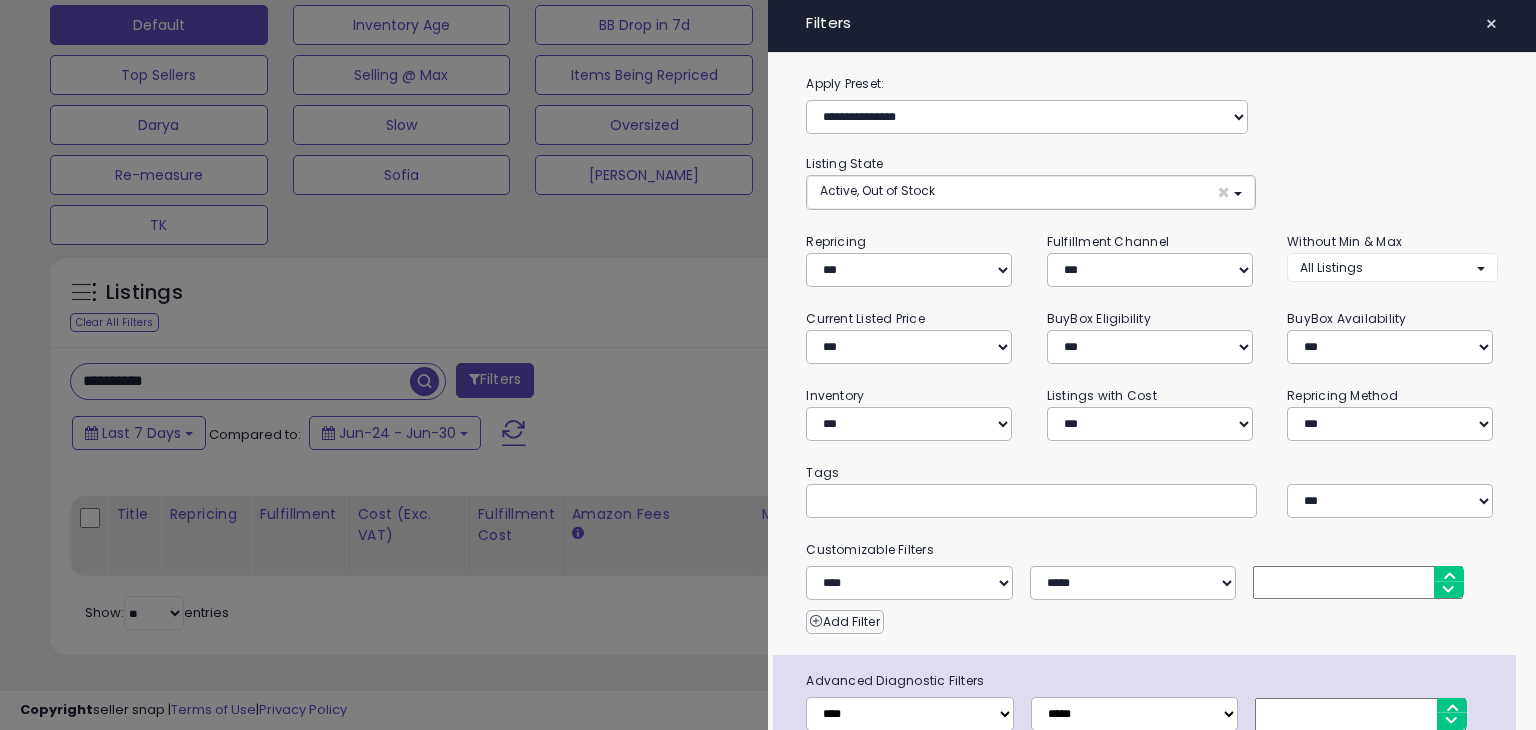 click on "×" at bounding box center [1491, 24] 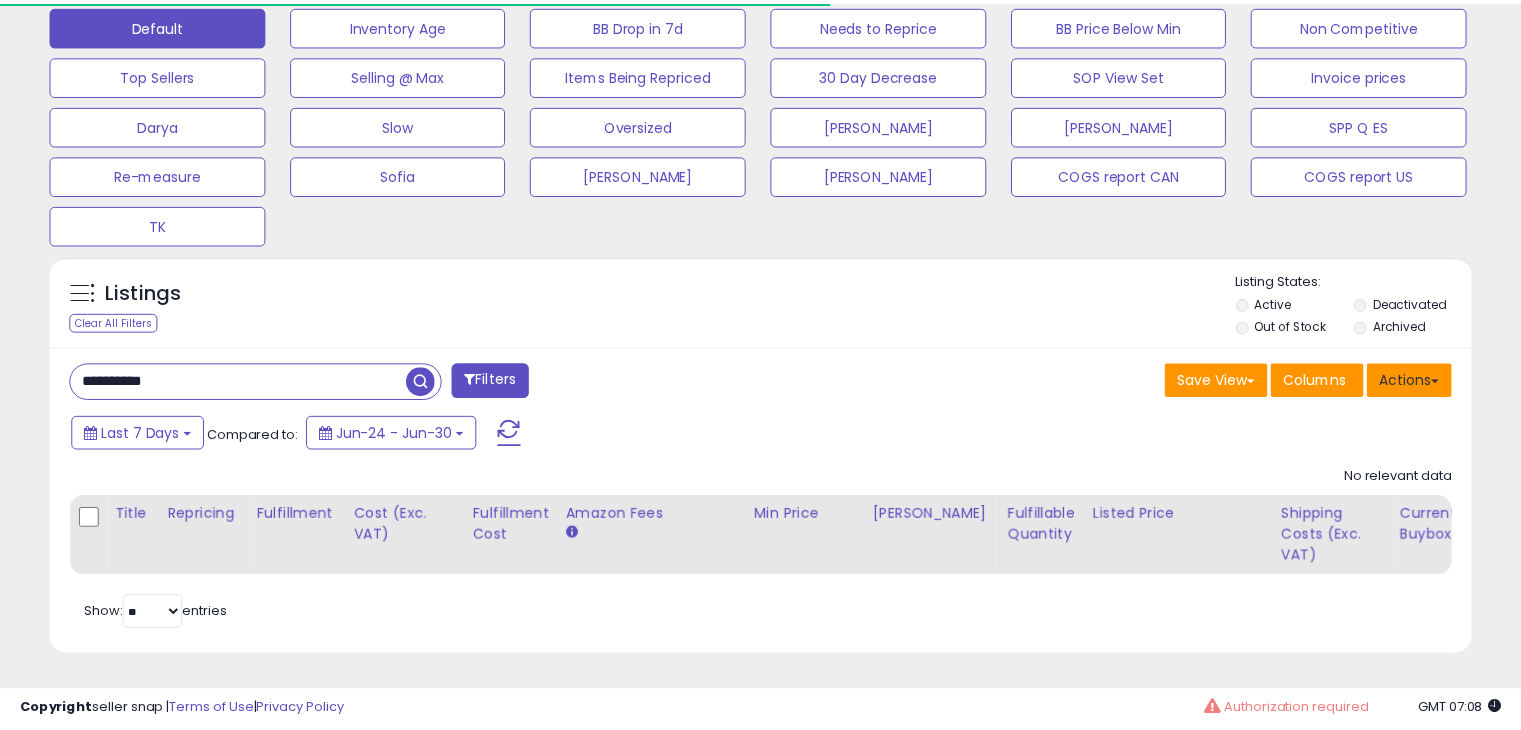 scroll, scrollTop: 409, scrollLeft: 822, axis: both 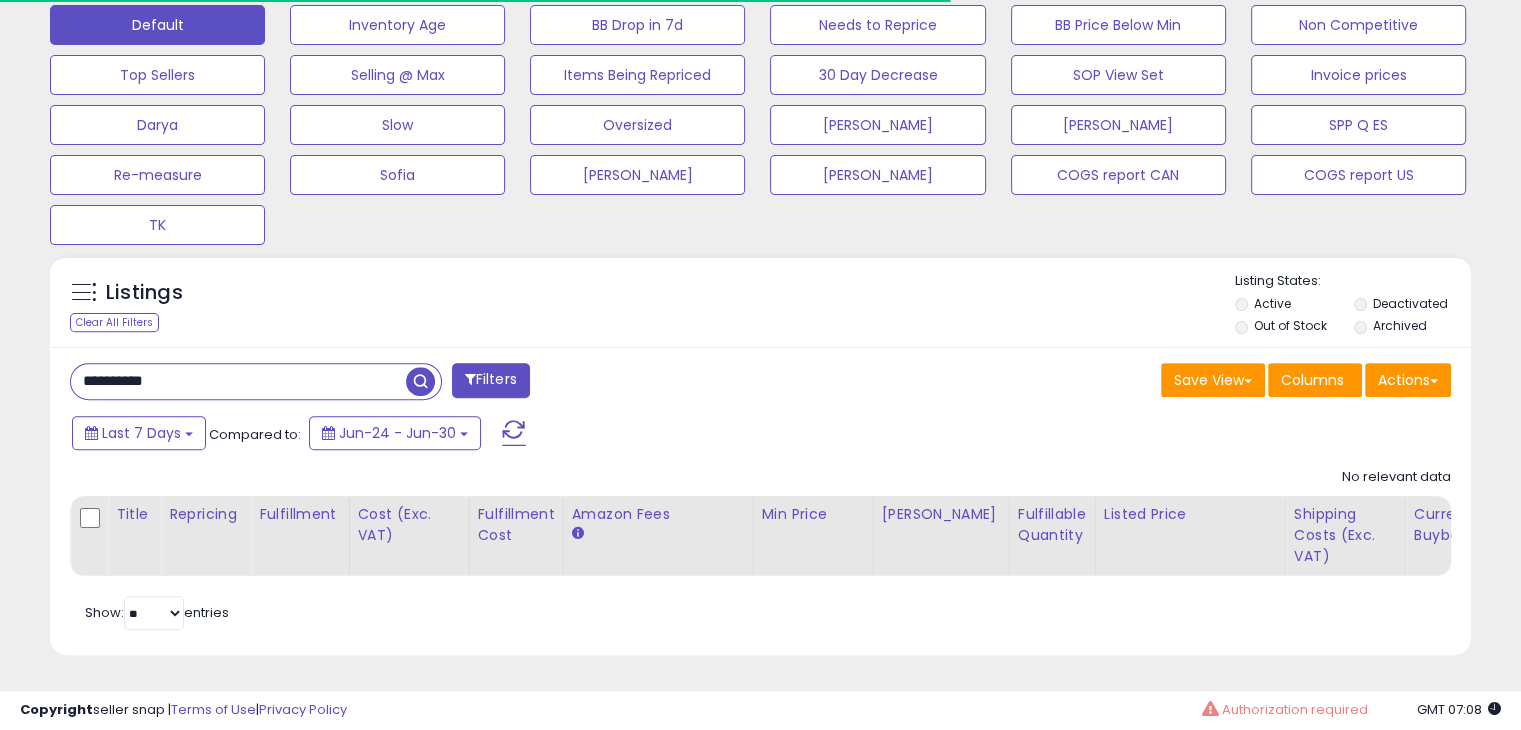 click on "Deactivated" at bounding box center (1409, 303) 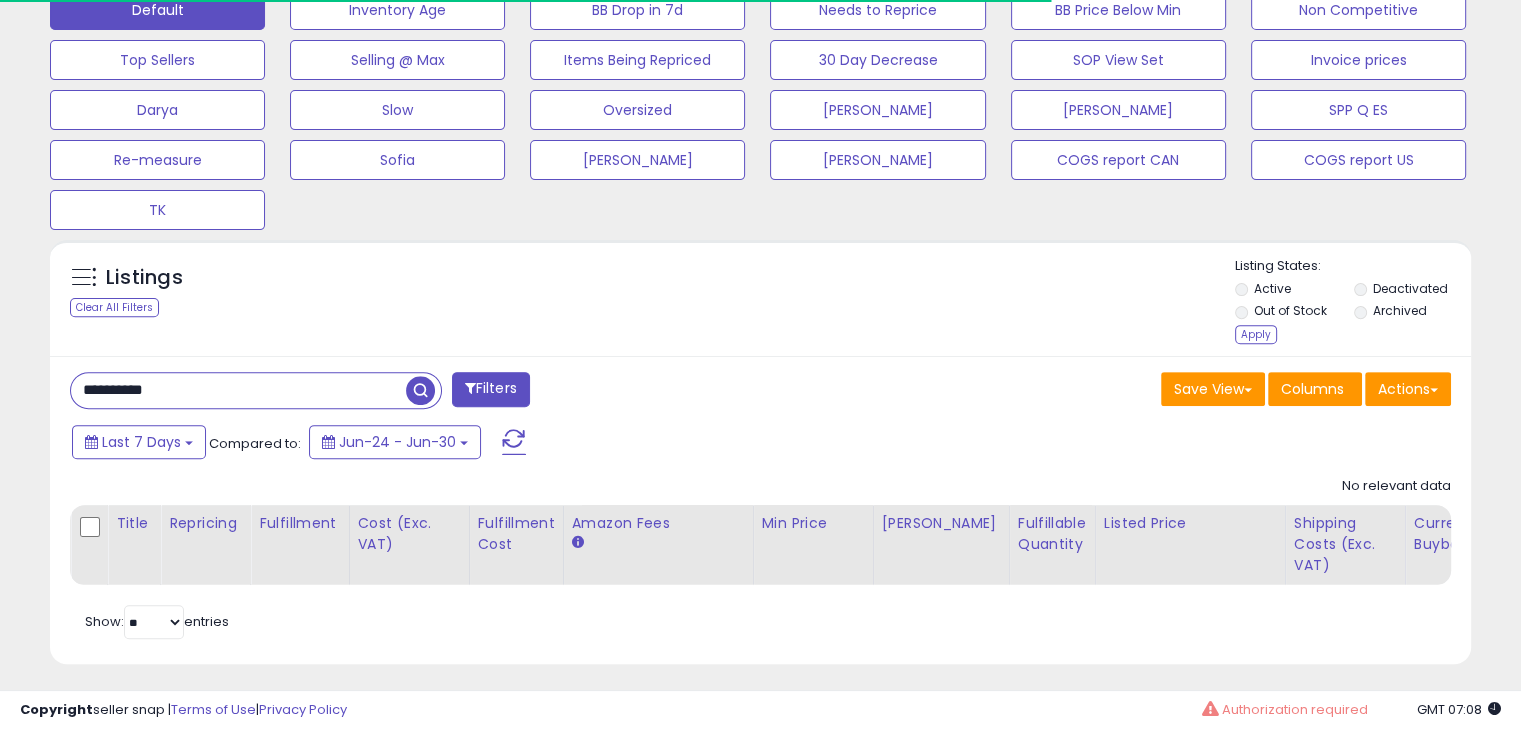 click on "Archived" at bounding box center (1399, 310) 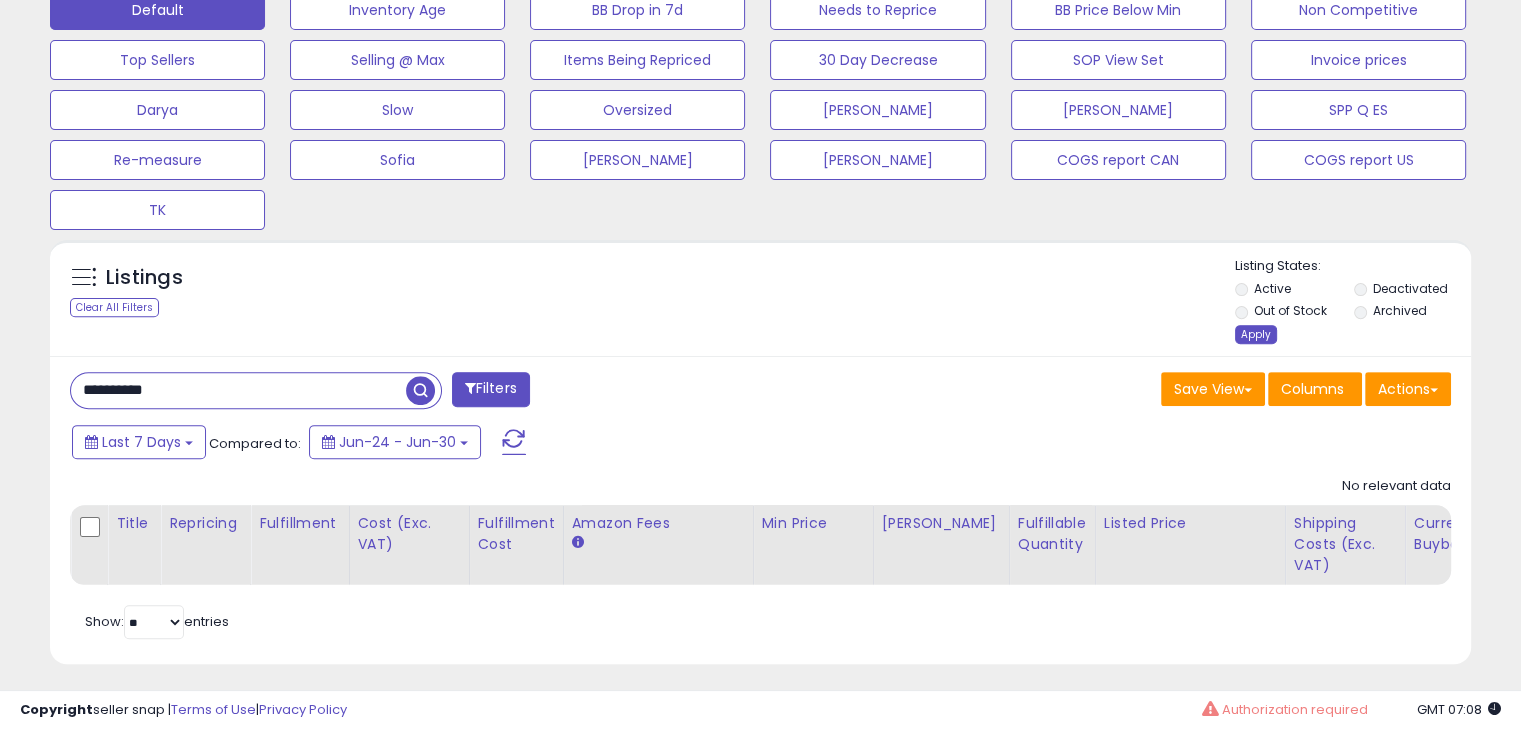 click on "Apply" at bounding box center (1256, 334) 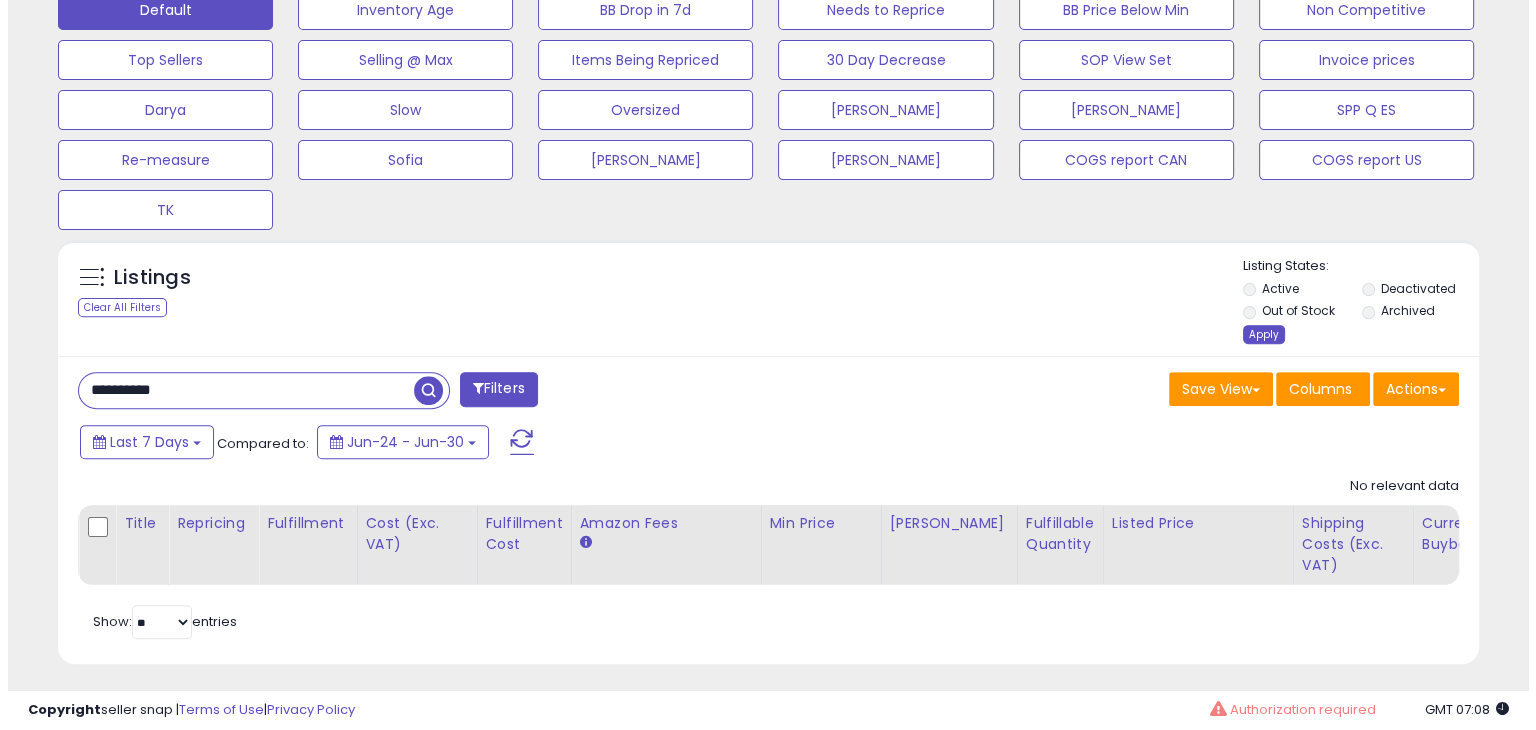 scroll, scrollTop: 999589, scrollLeft: 999168, axis: both 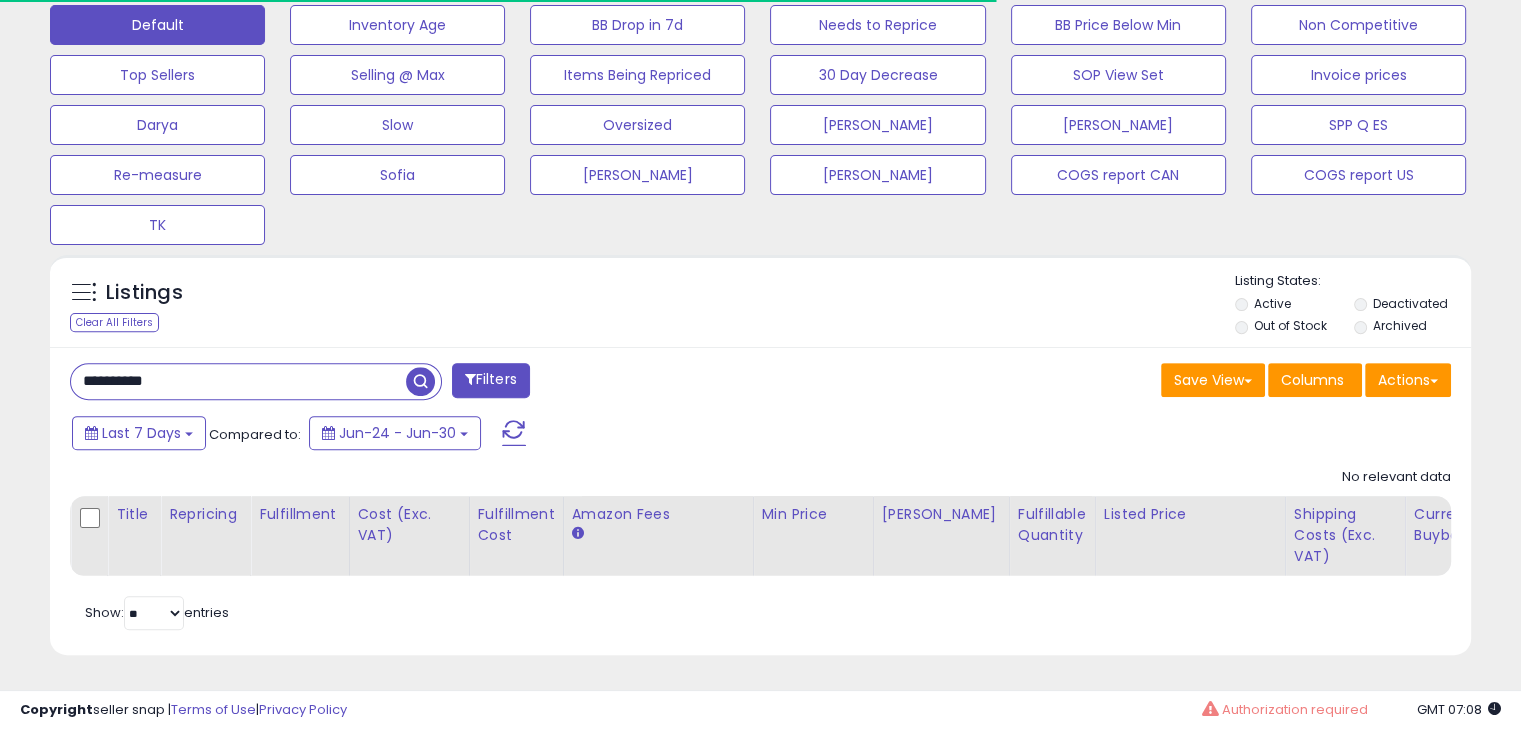 click at bounding box center [420, 381] 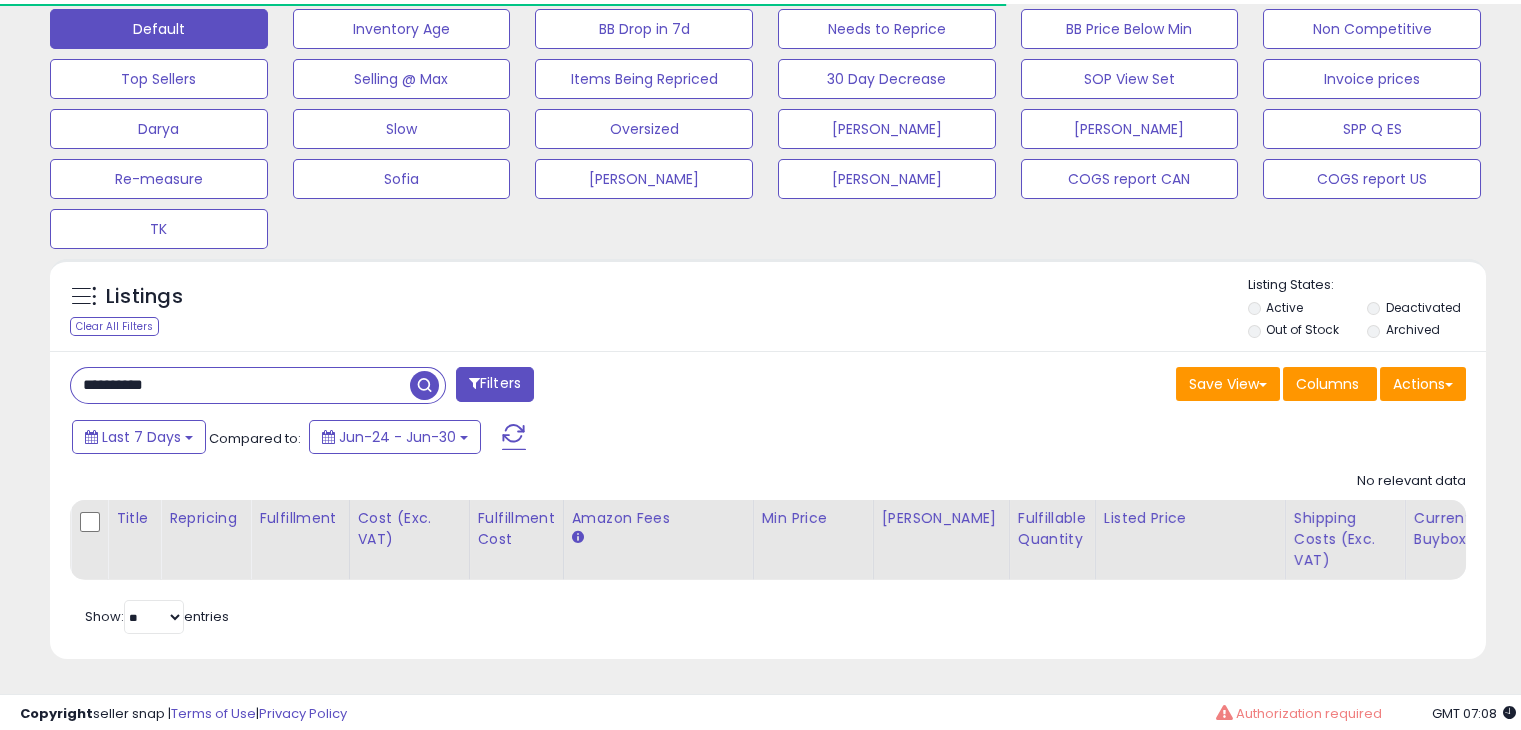 scroll, scrollTop: 0, scrollLeft: 0, axis: both 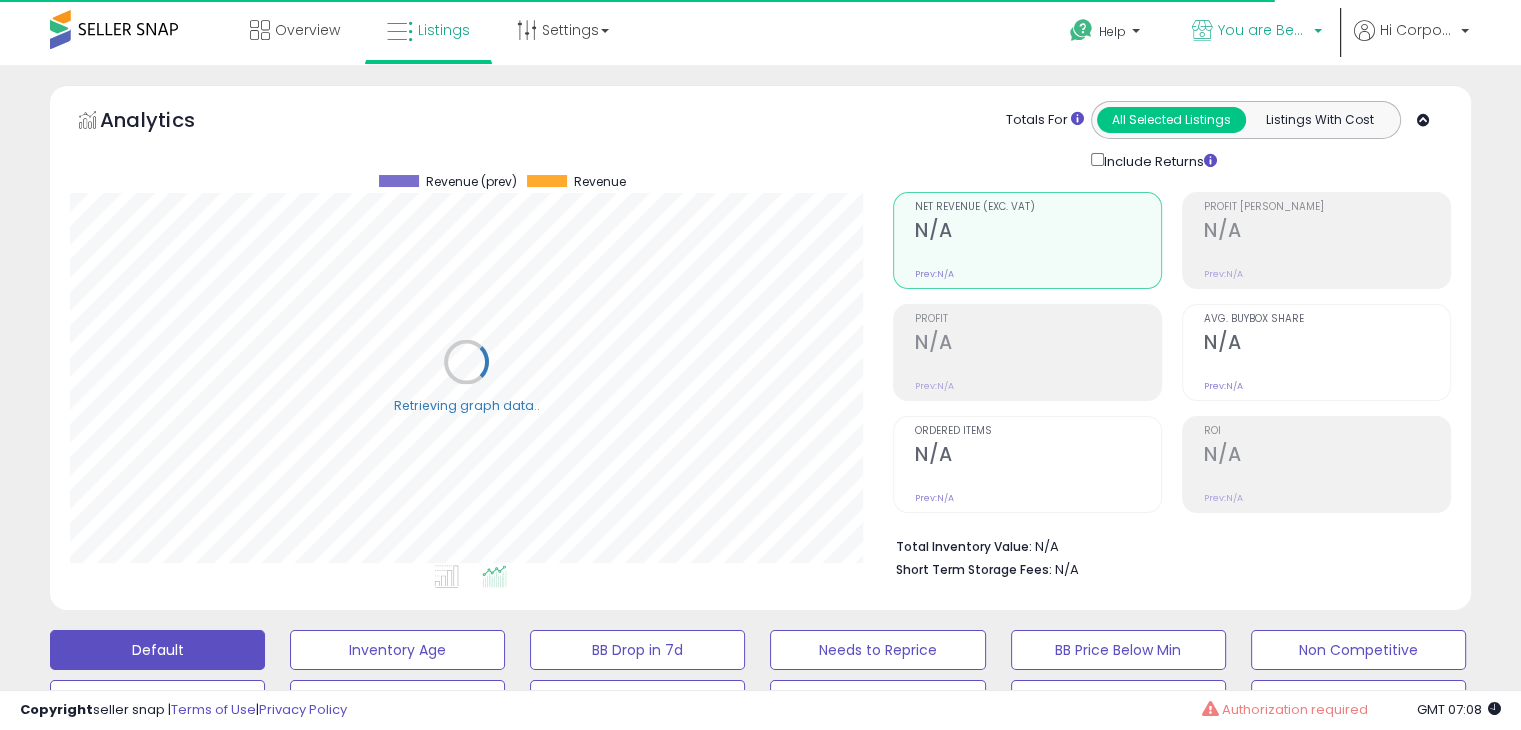 click on "You are Beautiful ([GEOGRAPHIC_DATA])" at bounding box center [1263, 30] 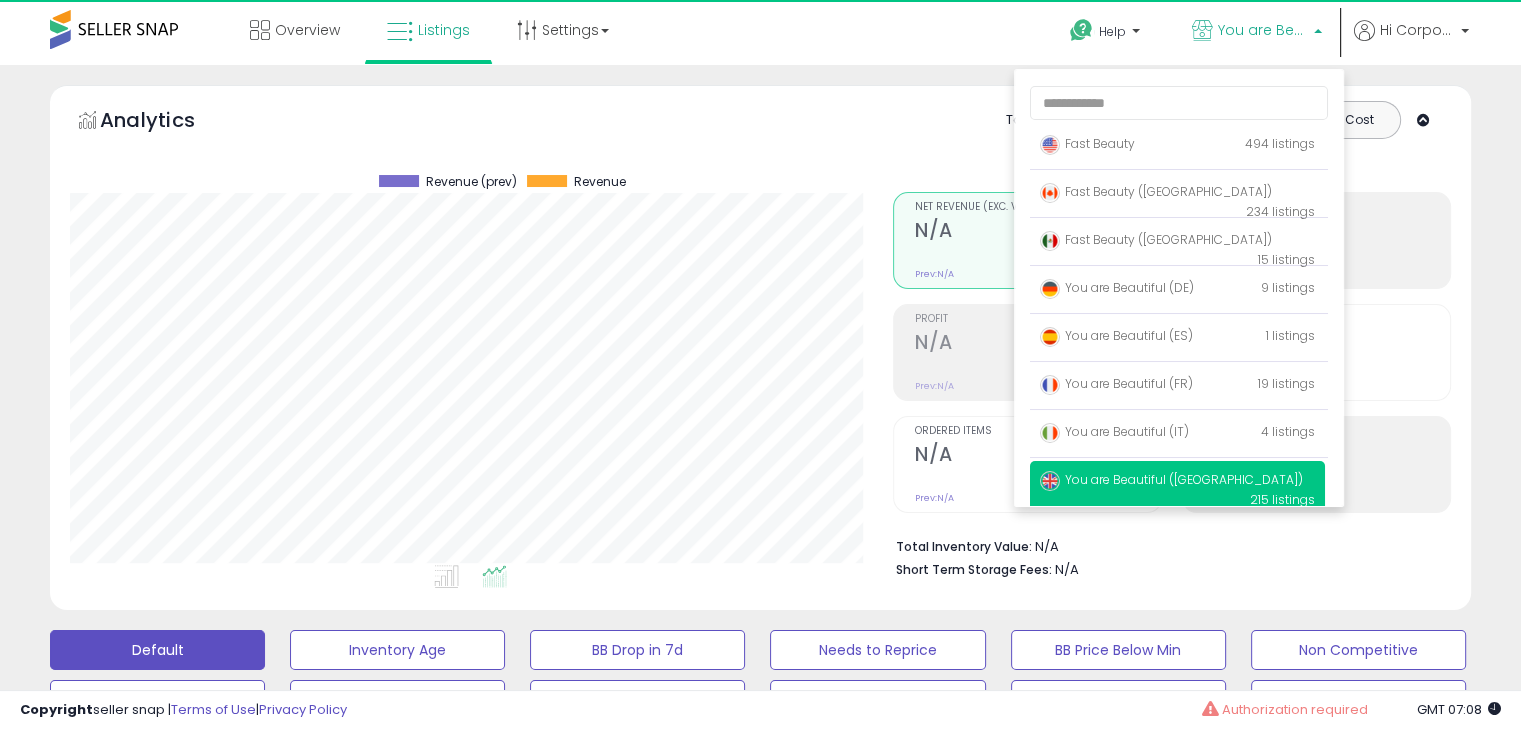 scroll, scrollTop: 999589, scrollLeft: 999176, axis: both 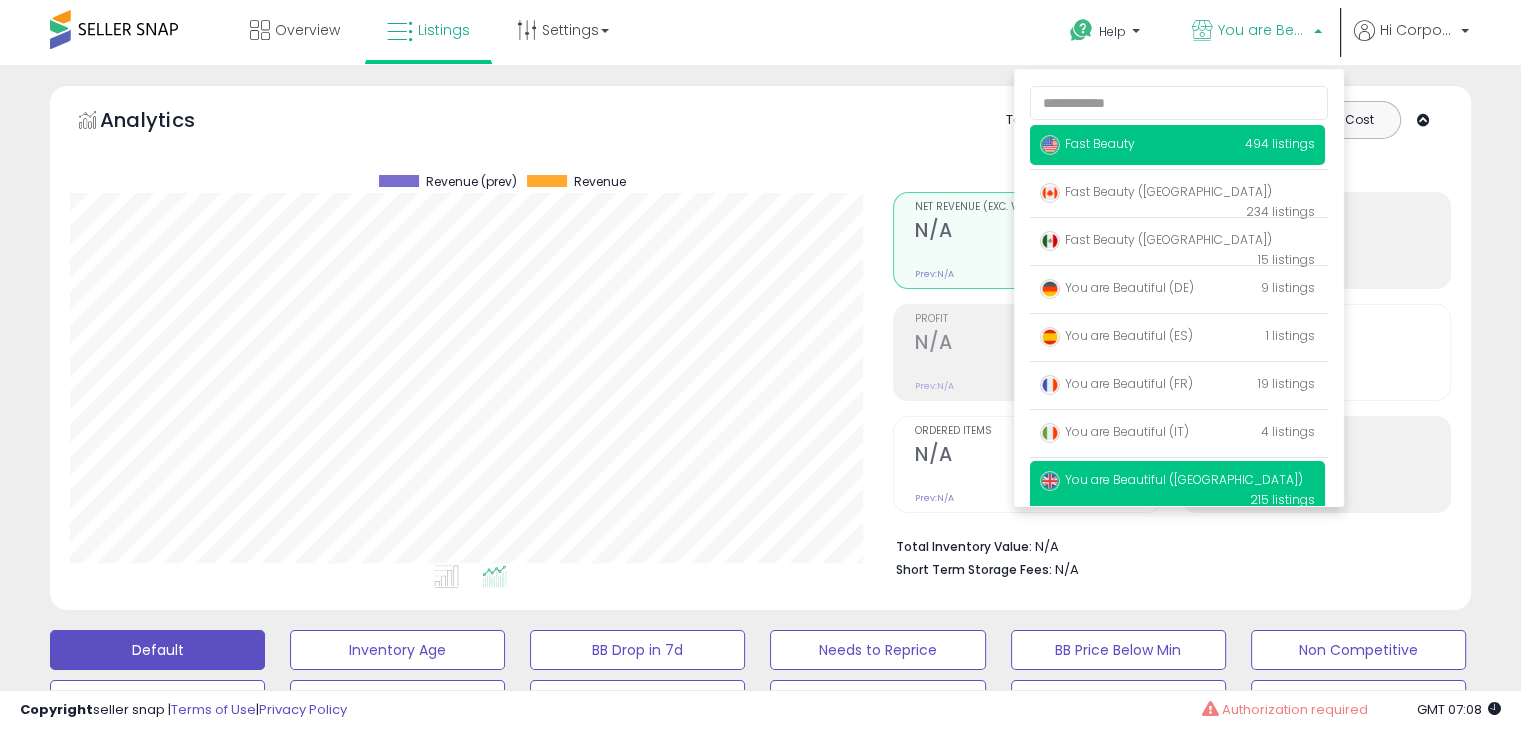 click on "Fast Beauty
494
listings" at bounding box center [1177, 145] 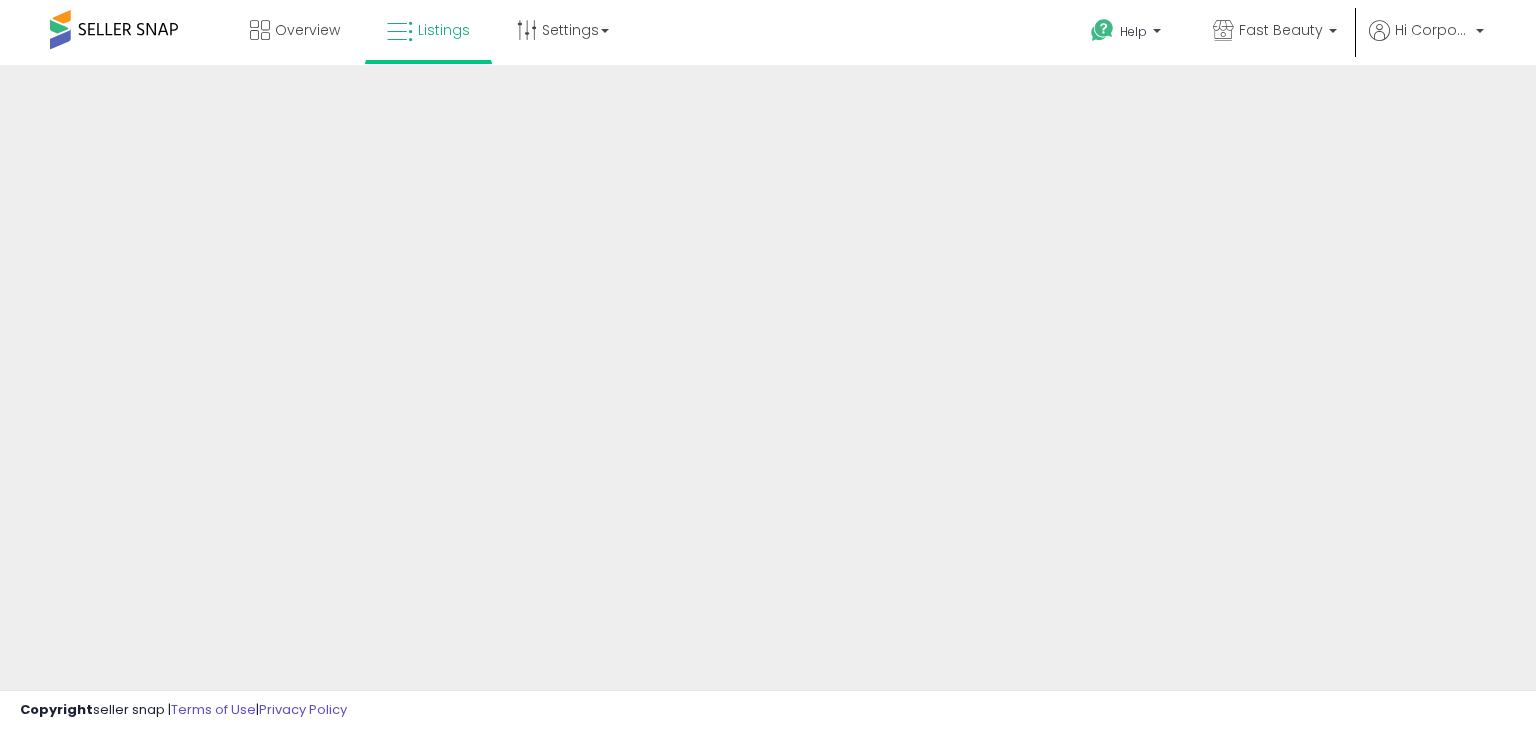 scroll, scrollTop: 0, scrollLeft: 0, axis: both 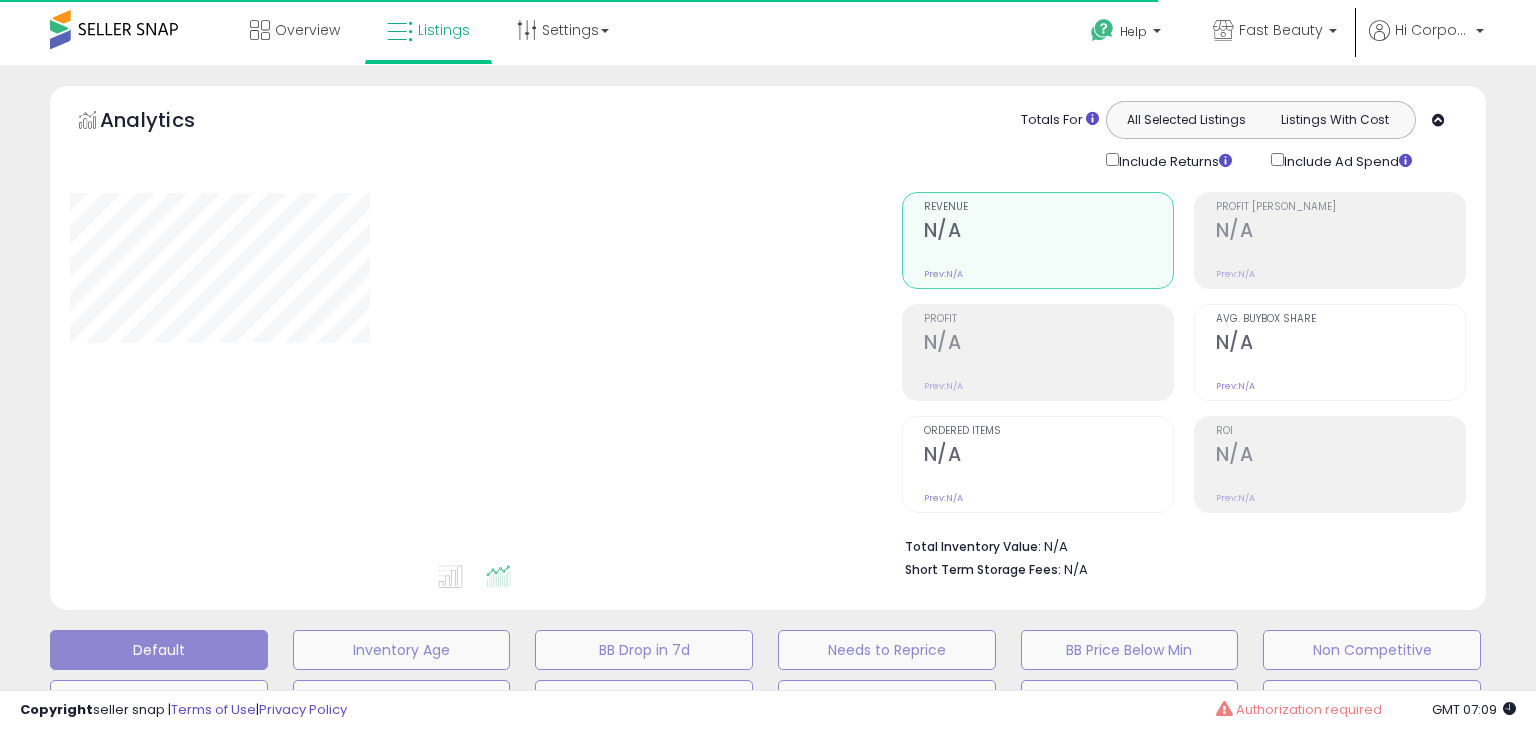 type on "**********" 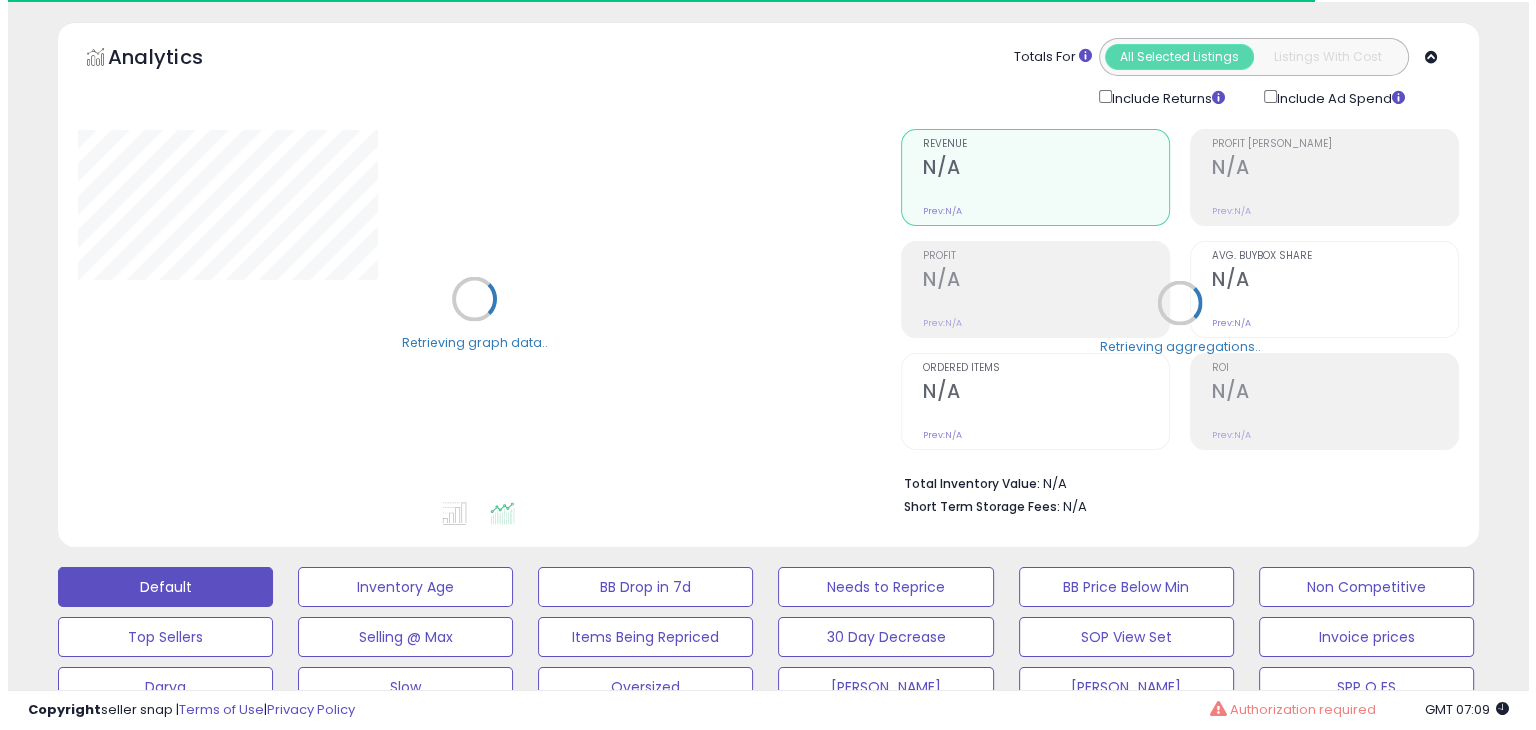 scroll, scrollTop: 500, scrollLeft: 0, axis: vertical 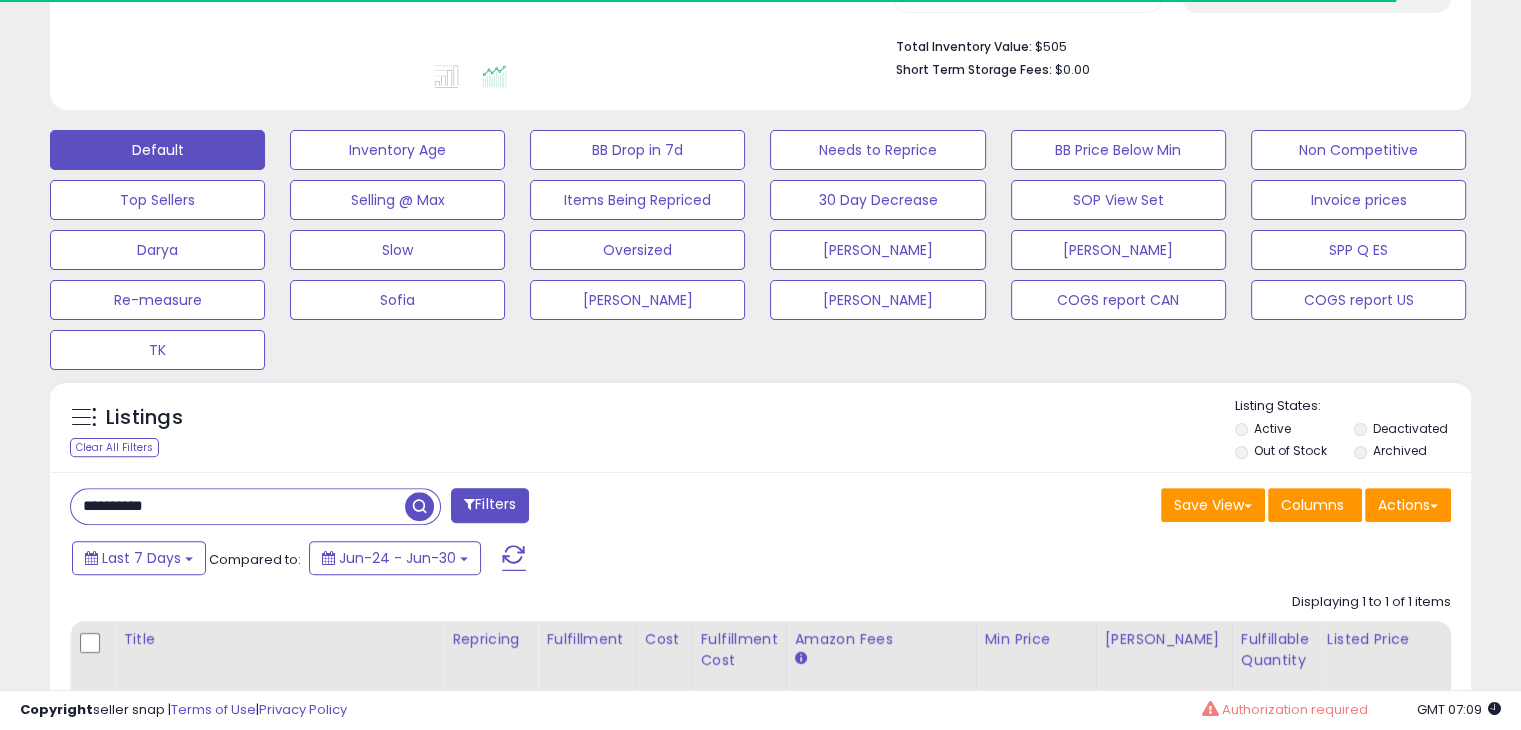 click on "**********" at bounding box center (238, 506) 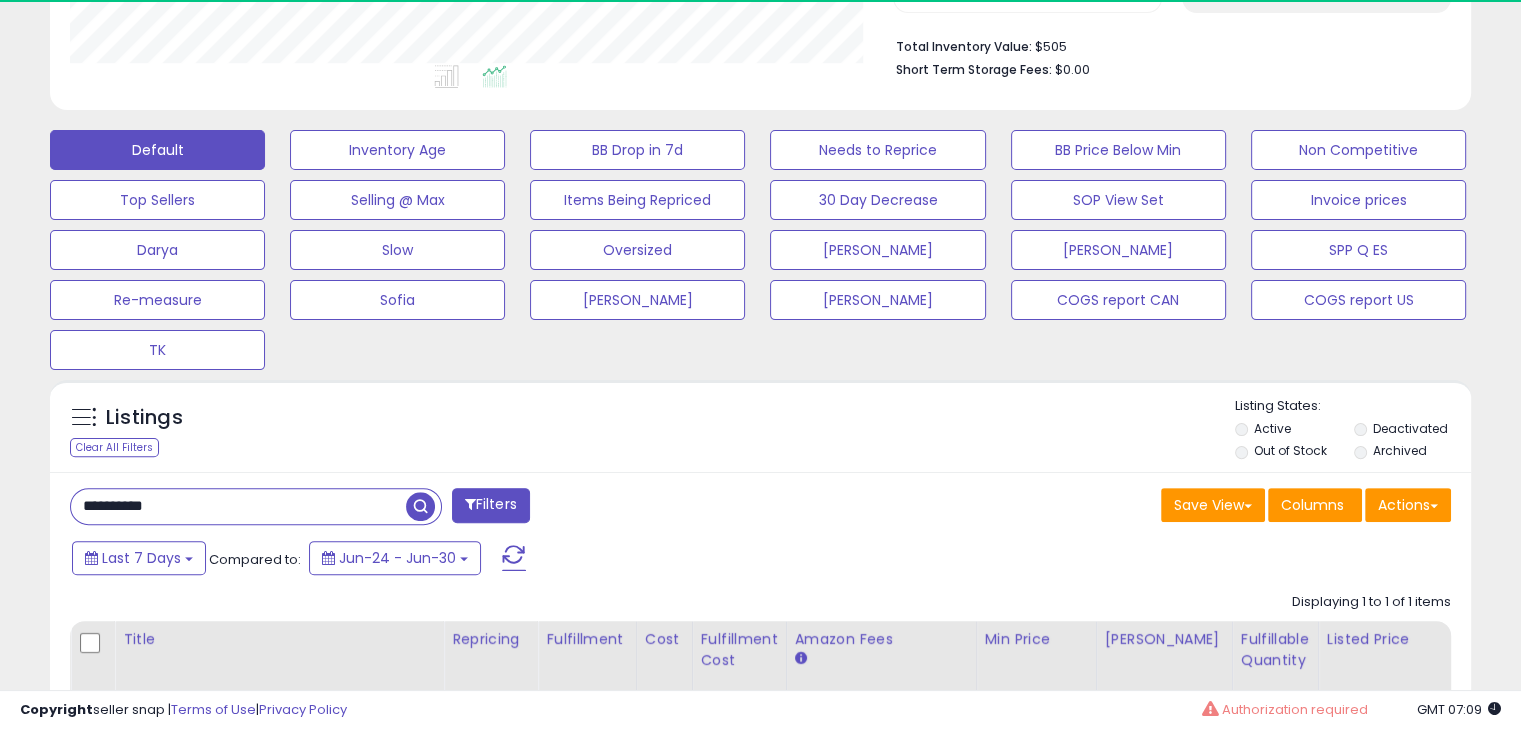 click at bounding box center [420, 506] 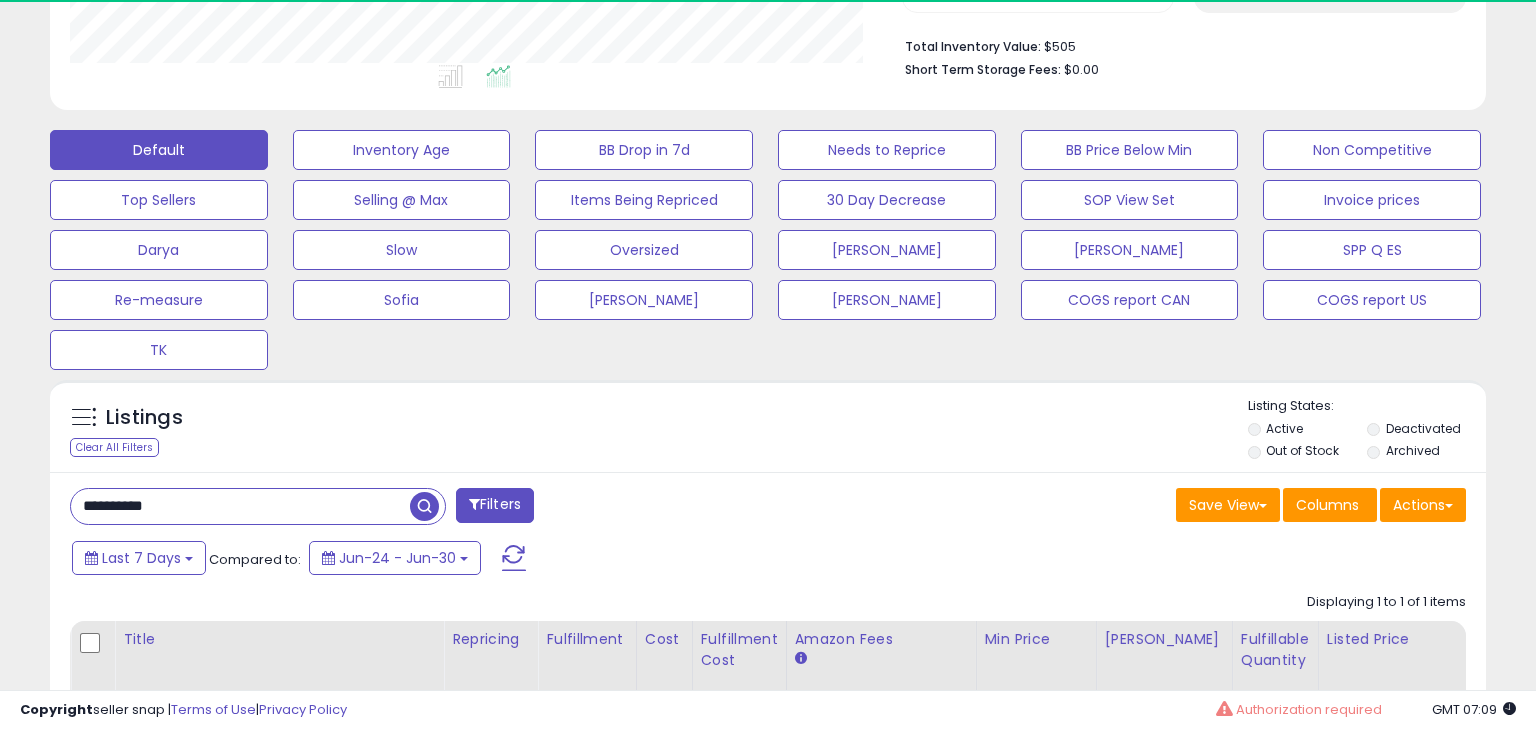 scroll, scrollTop: 999589, scrollLeft: 999168, axis: both 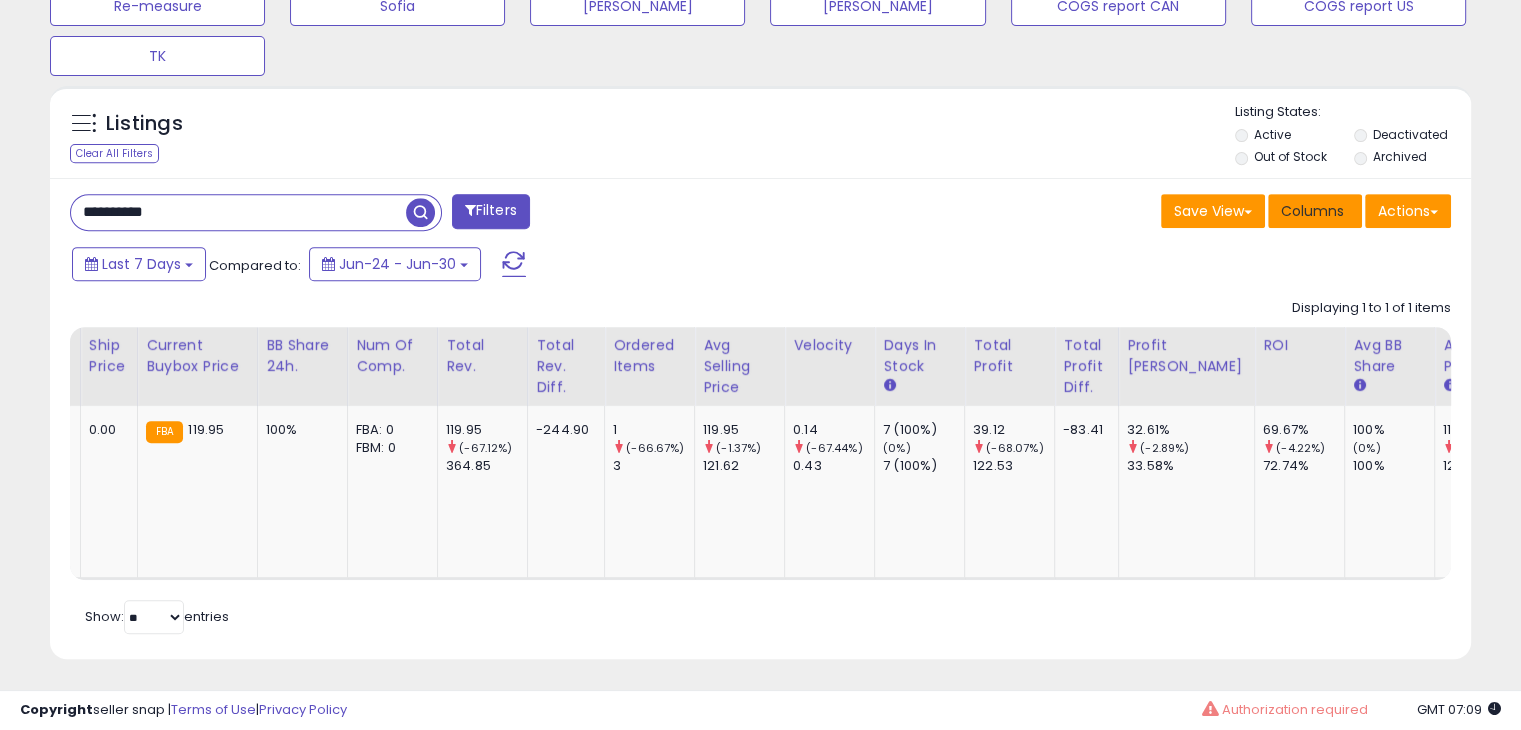 click on "Columns" at bounding box center [1312, 211] 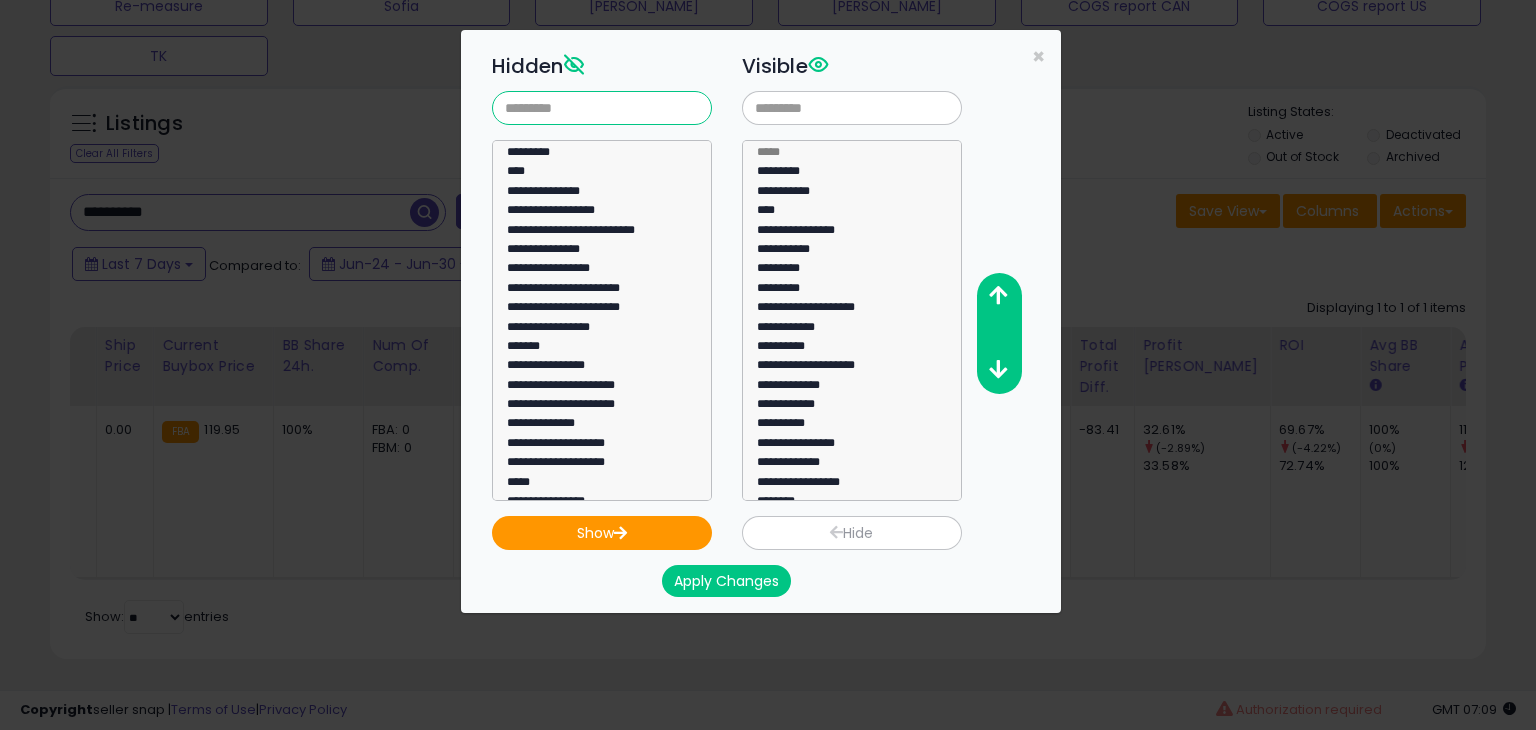 click at bounding box center [602, 108] 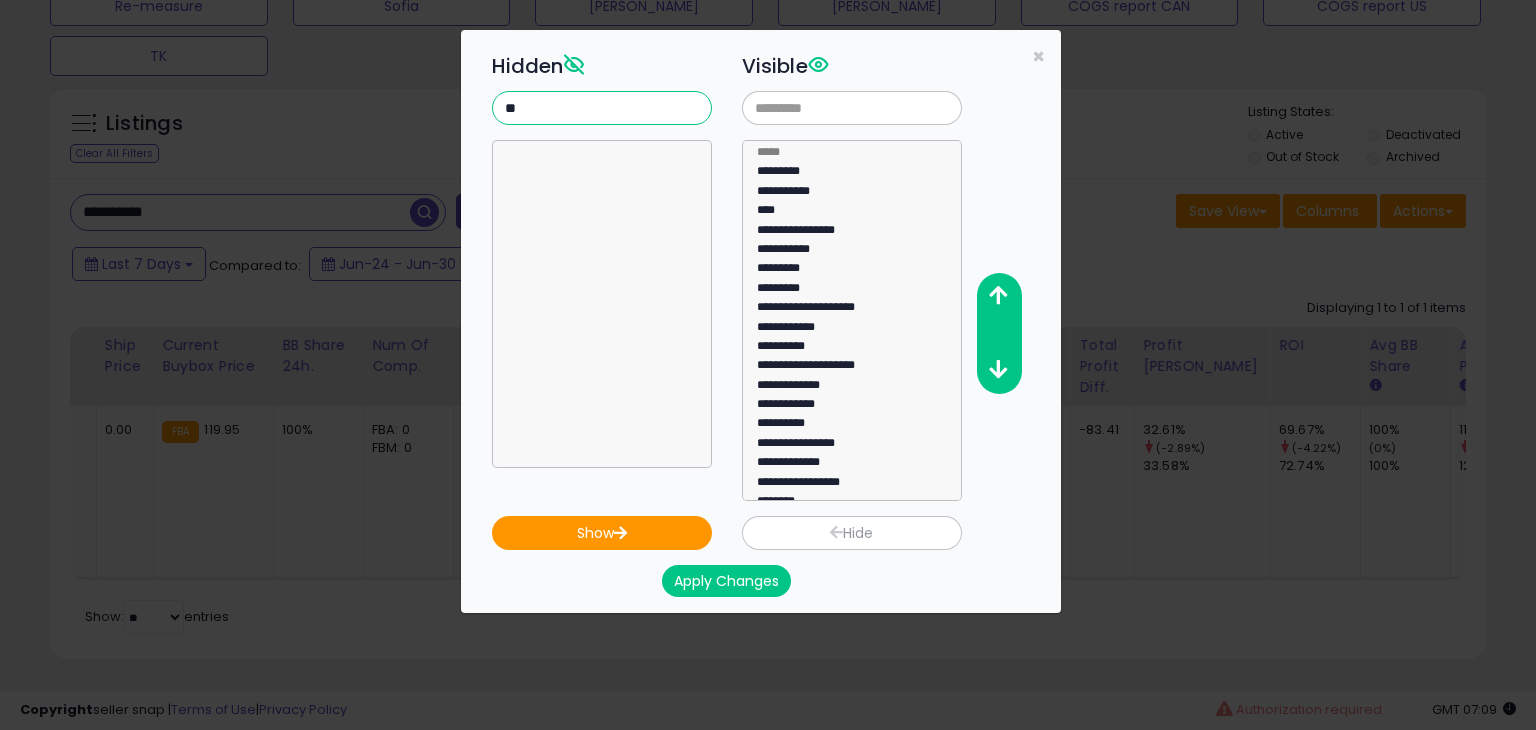 type on "*" 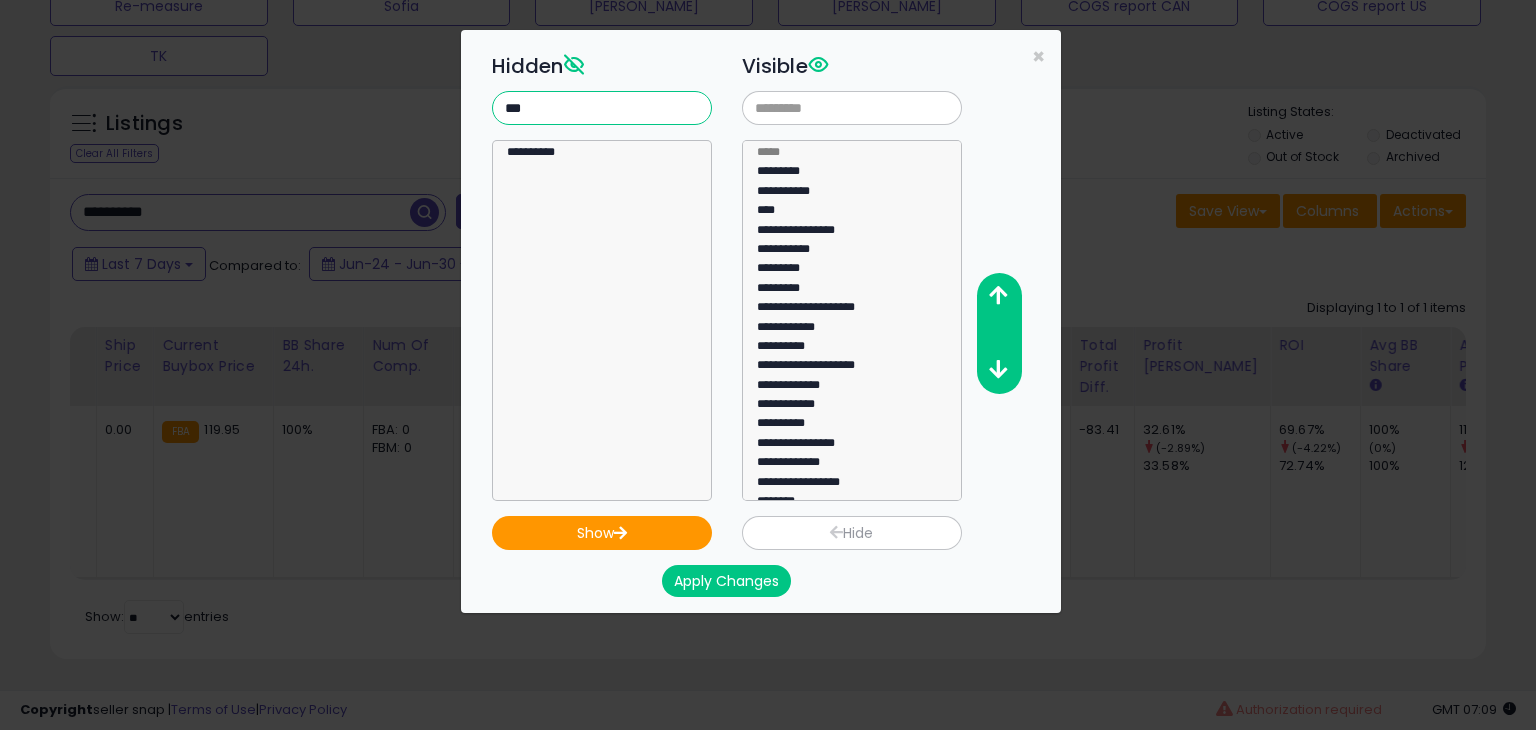 type on "***" 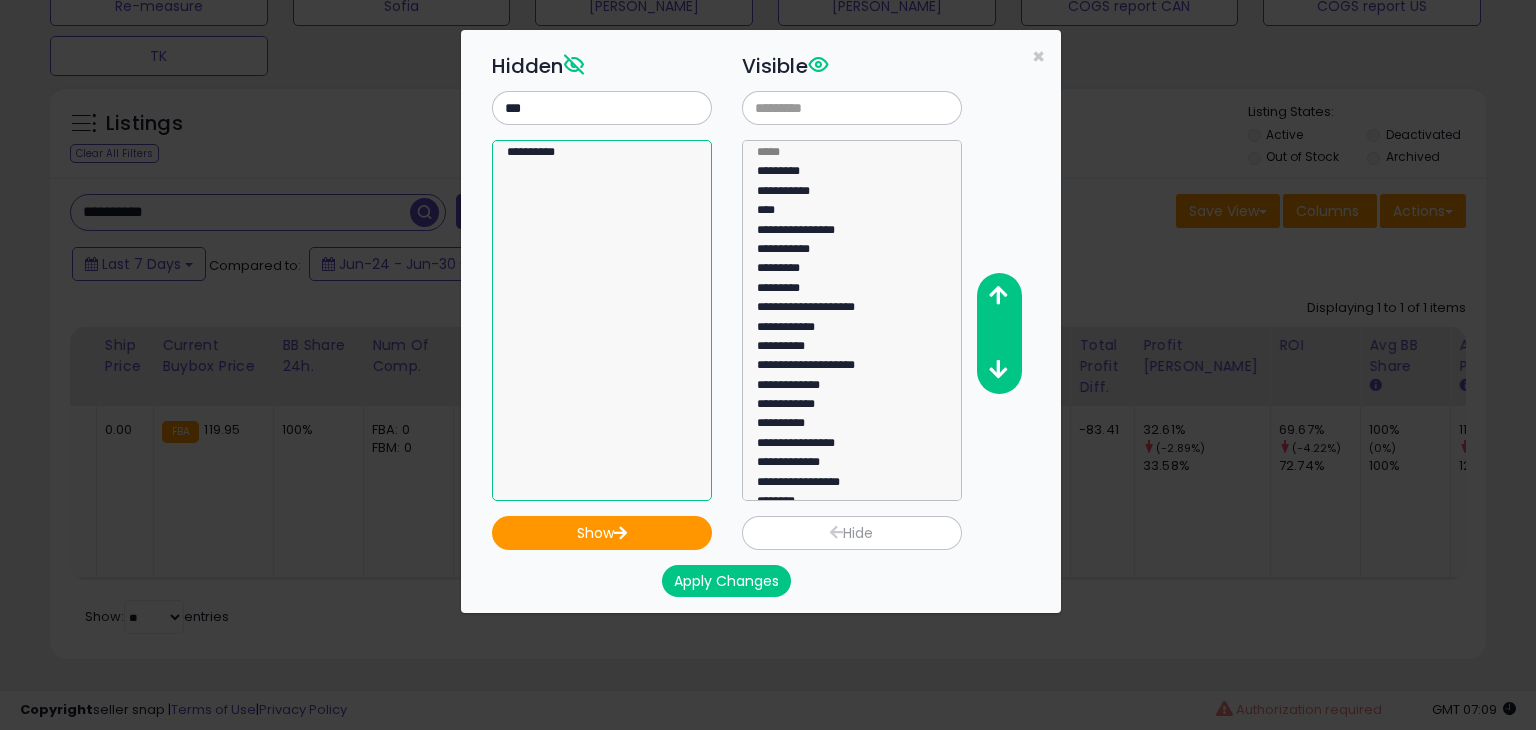 click on "**********" at bounding box center [602, 320] 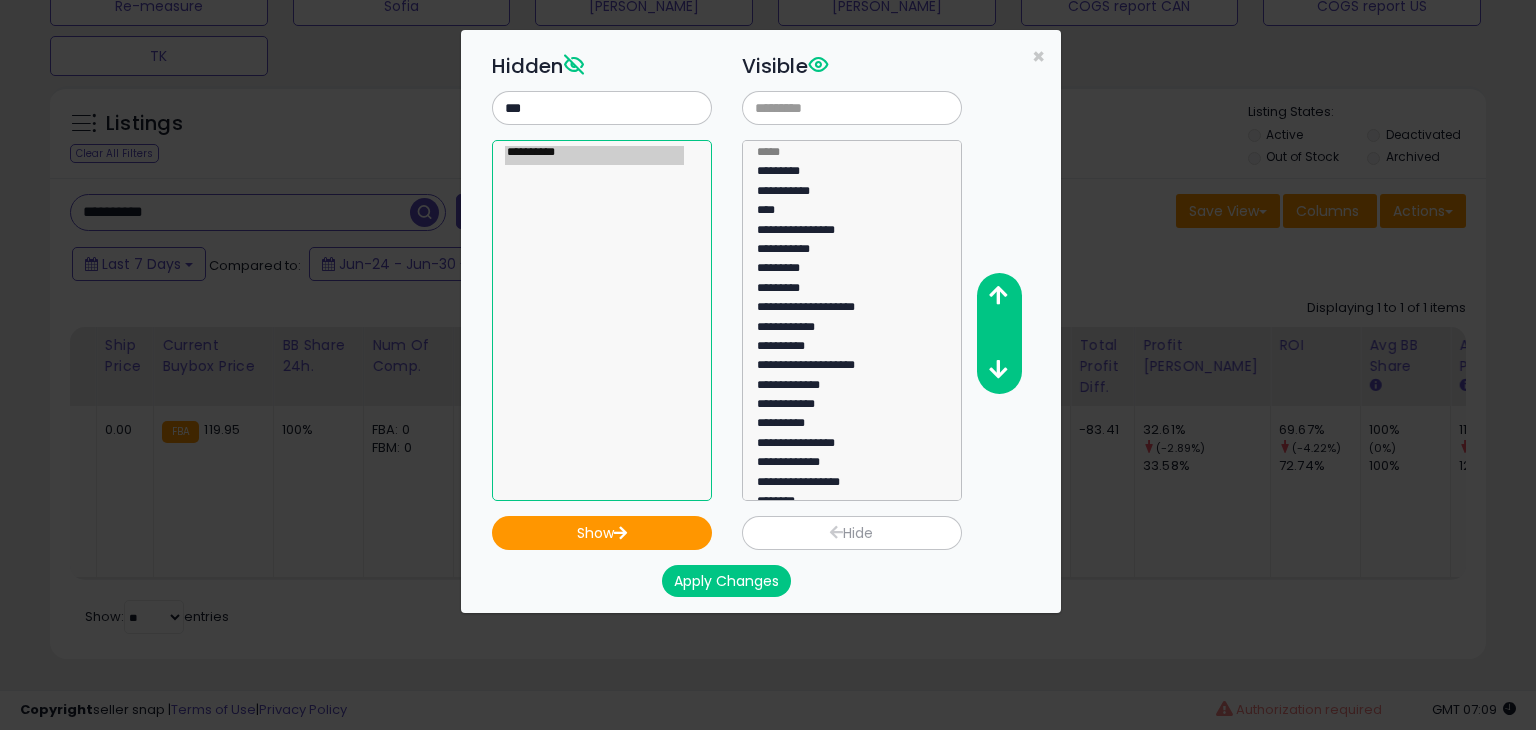 click on "**********" 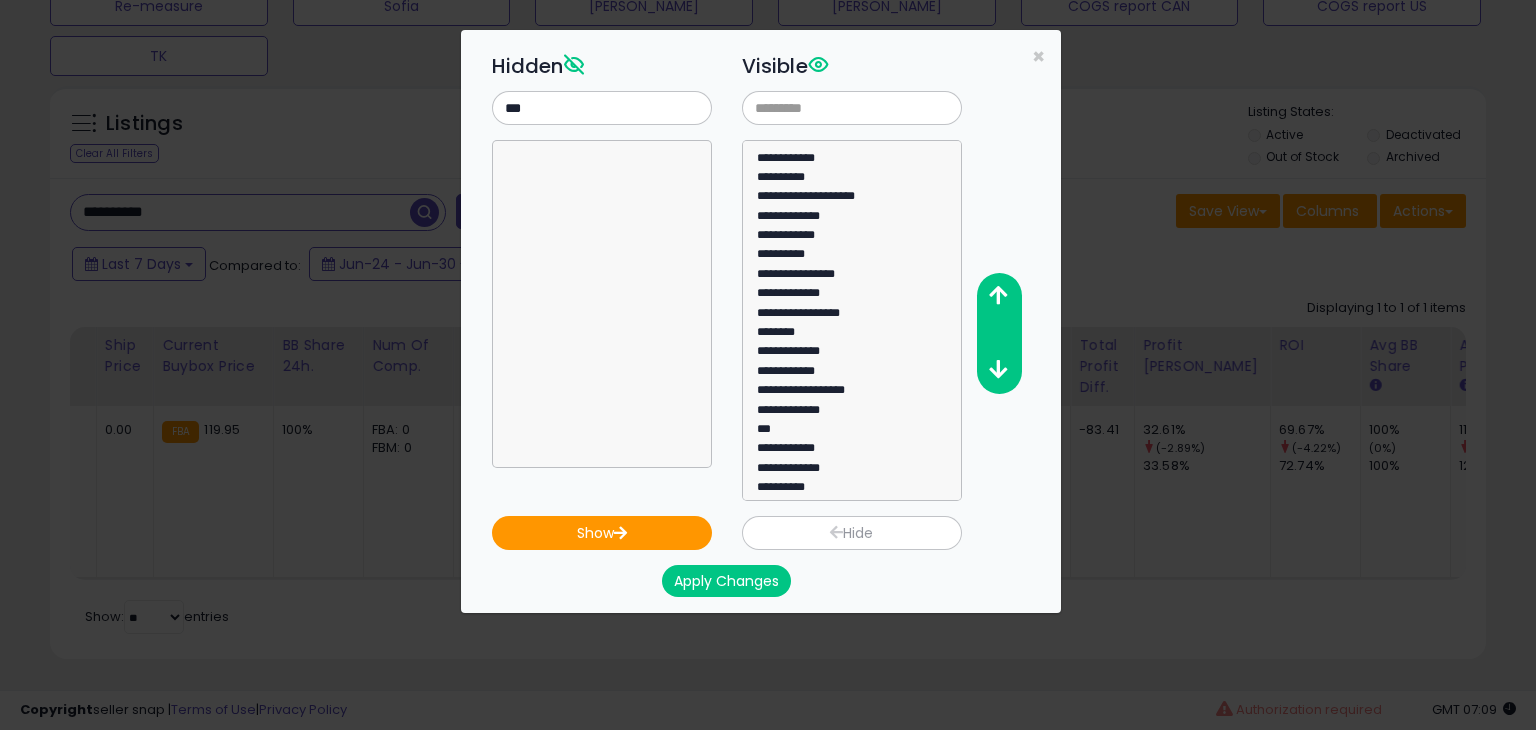 click on "Apply Changes" at bounding box center (726, 581) 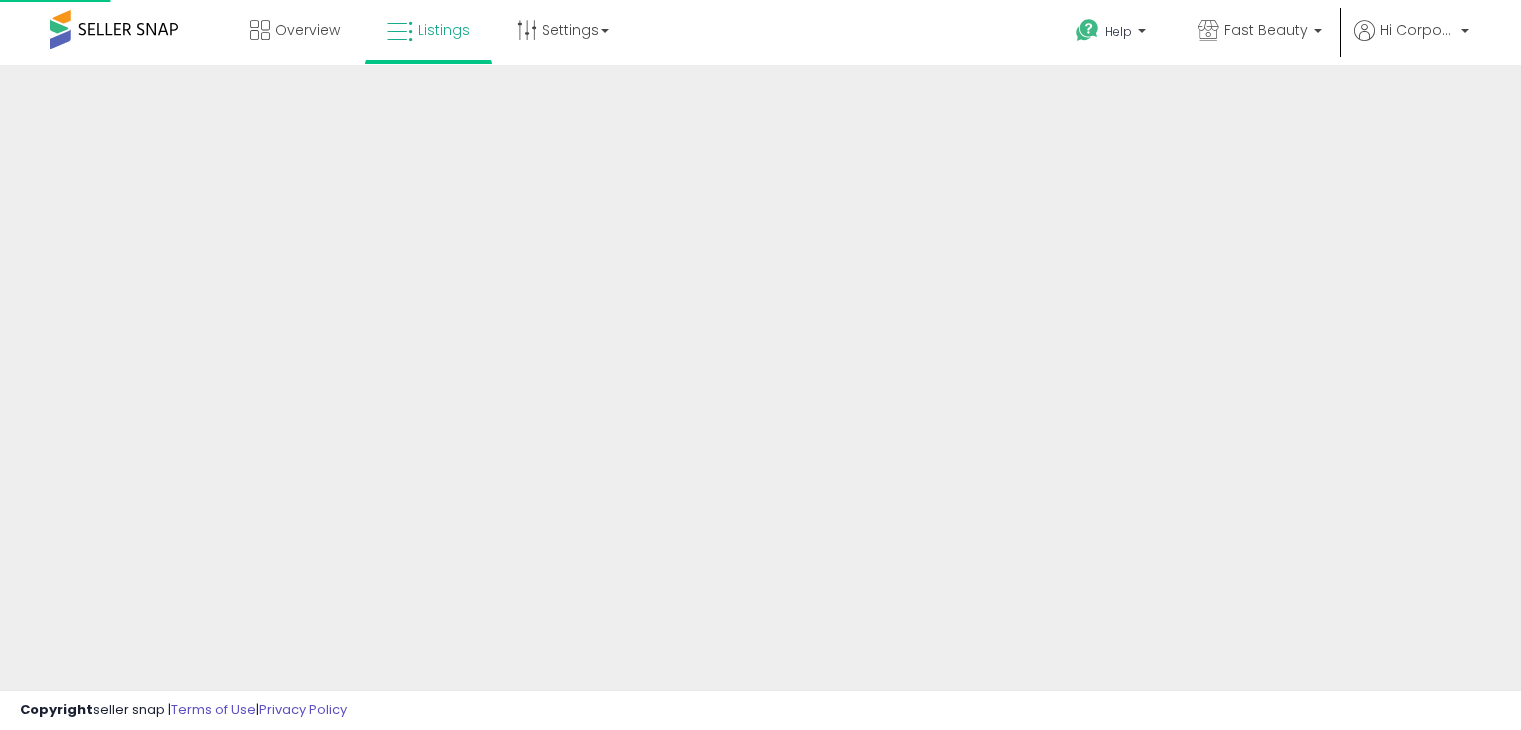 scroll, scrollTop: 0, scrollLeft: 0, axis: both 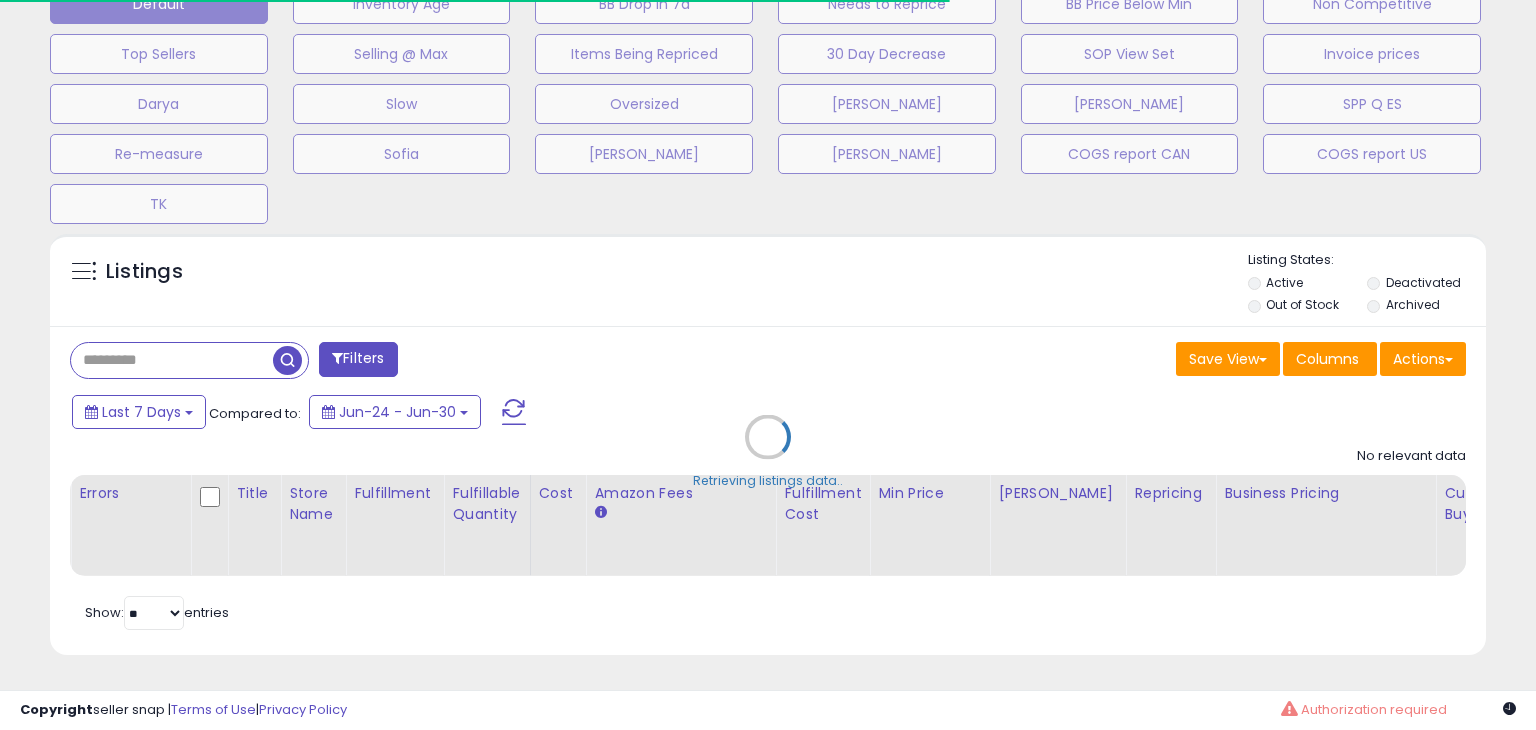 click on "Retrieving listings data.." at bounding box center [768, 452] 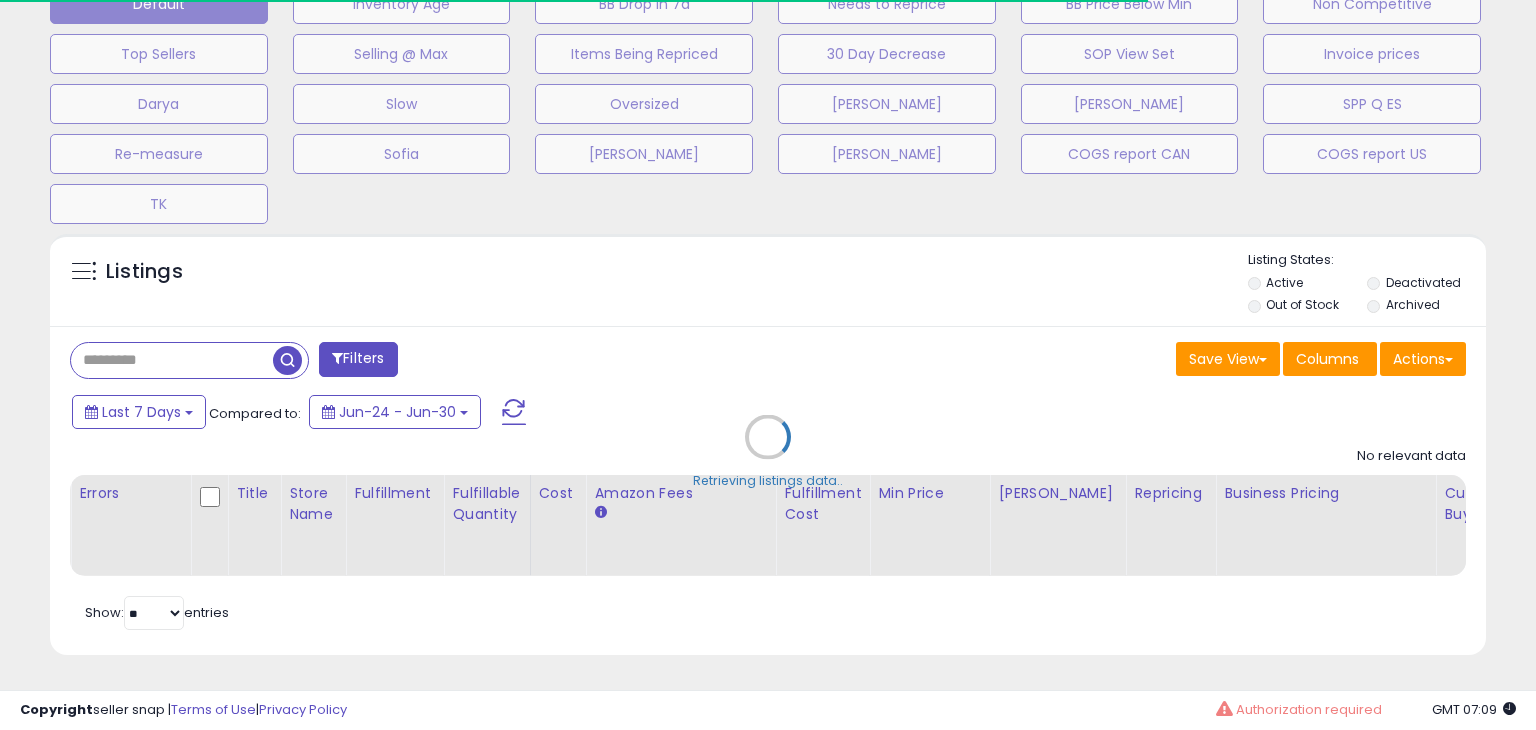 click on "Retrieving listings data.." at bounding box center [768, 452] 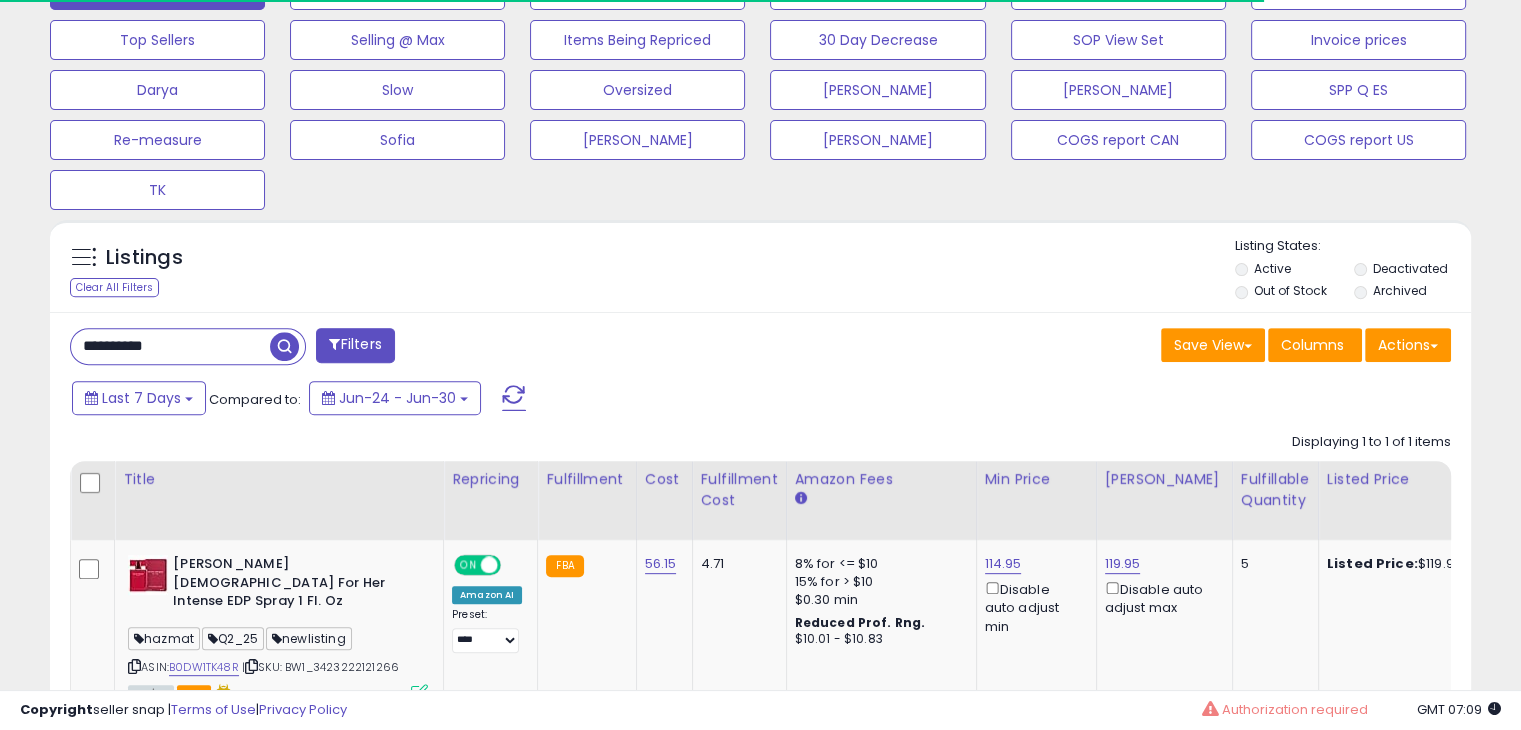 click on "**********" at bounding box center [170, 346] 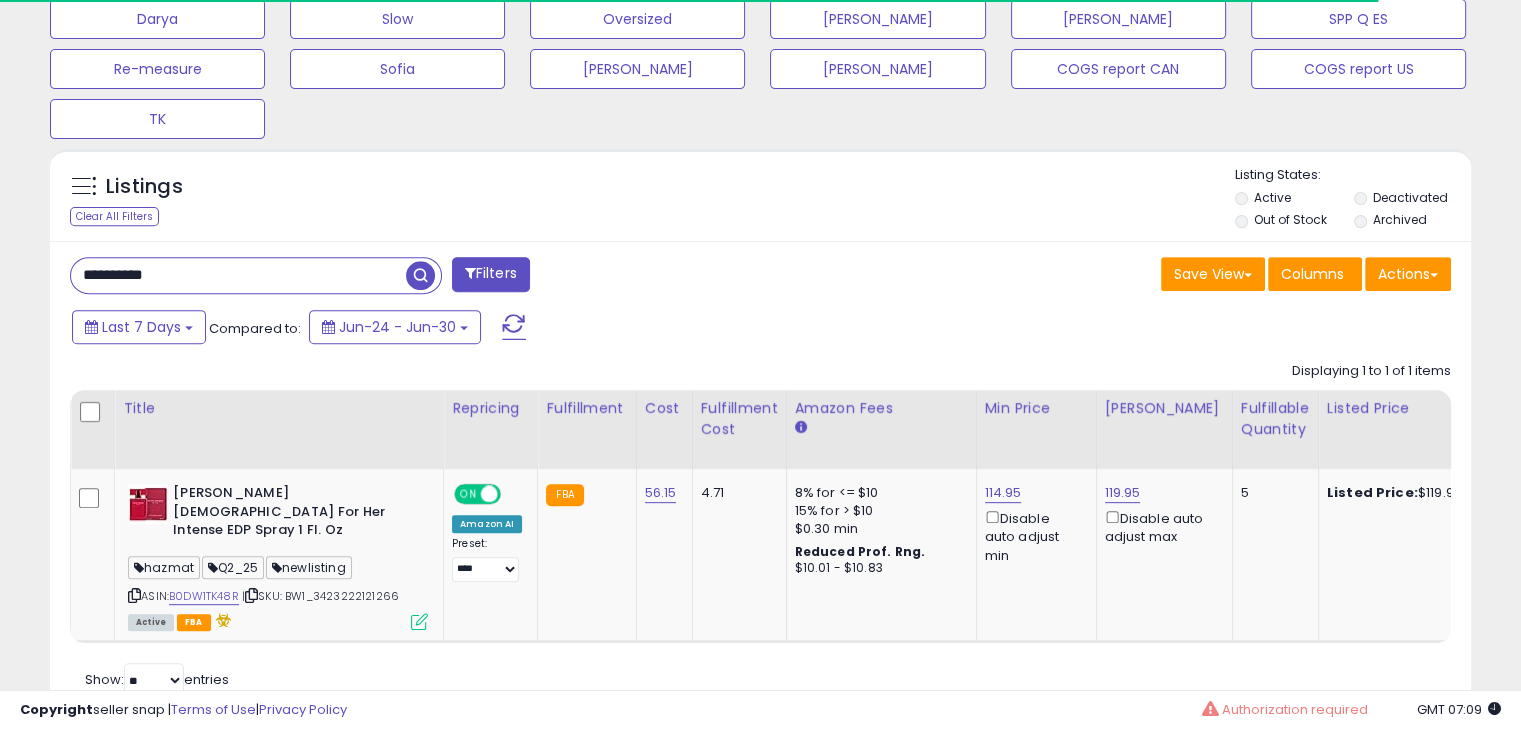 scroll, scrollTop: 794, scrollLeft: 0, axis: vertical 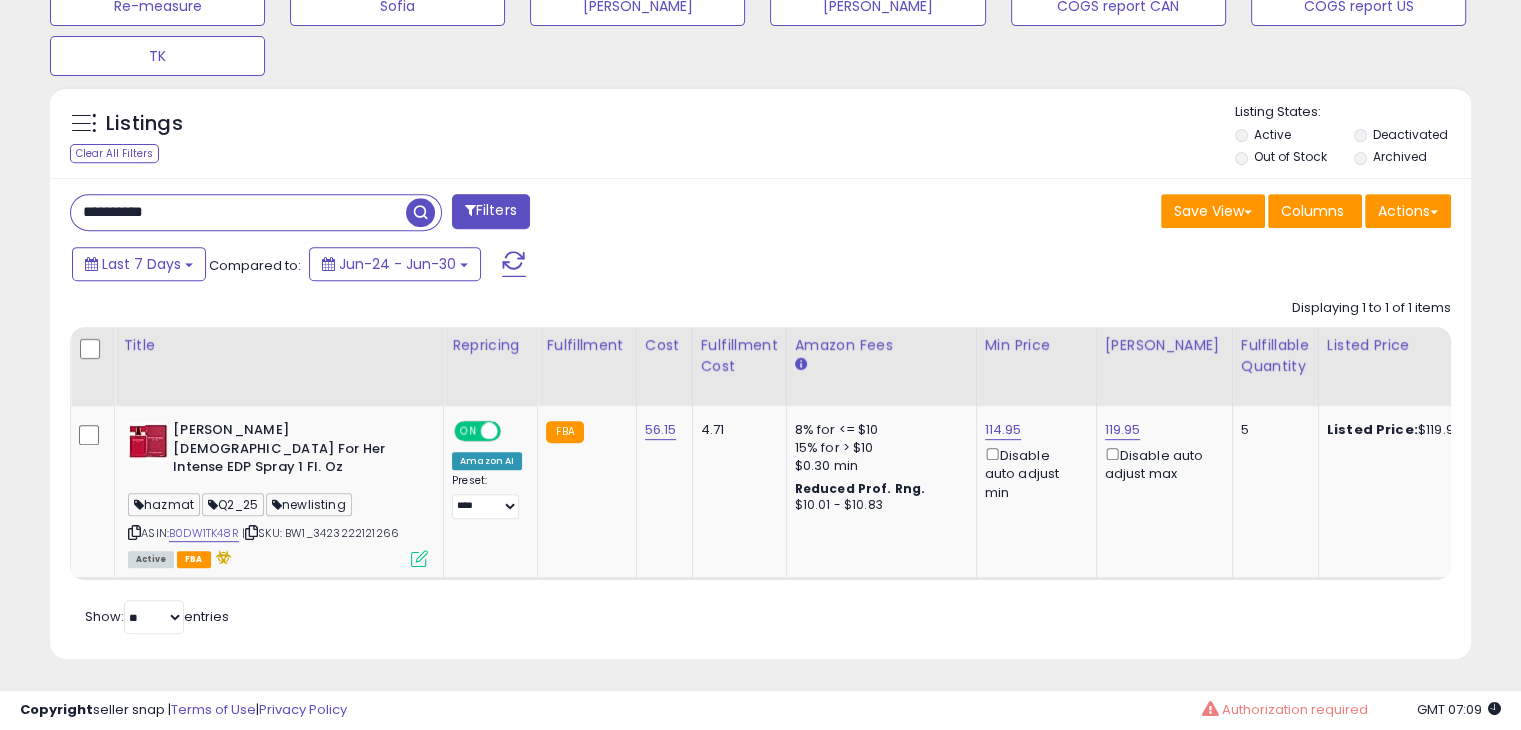 click on "**********" at bounding box center (238, 212) 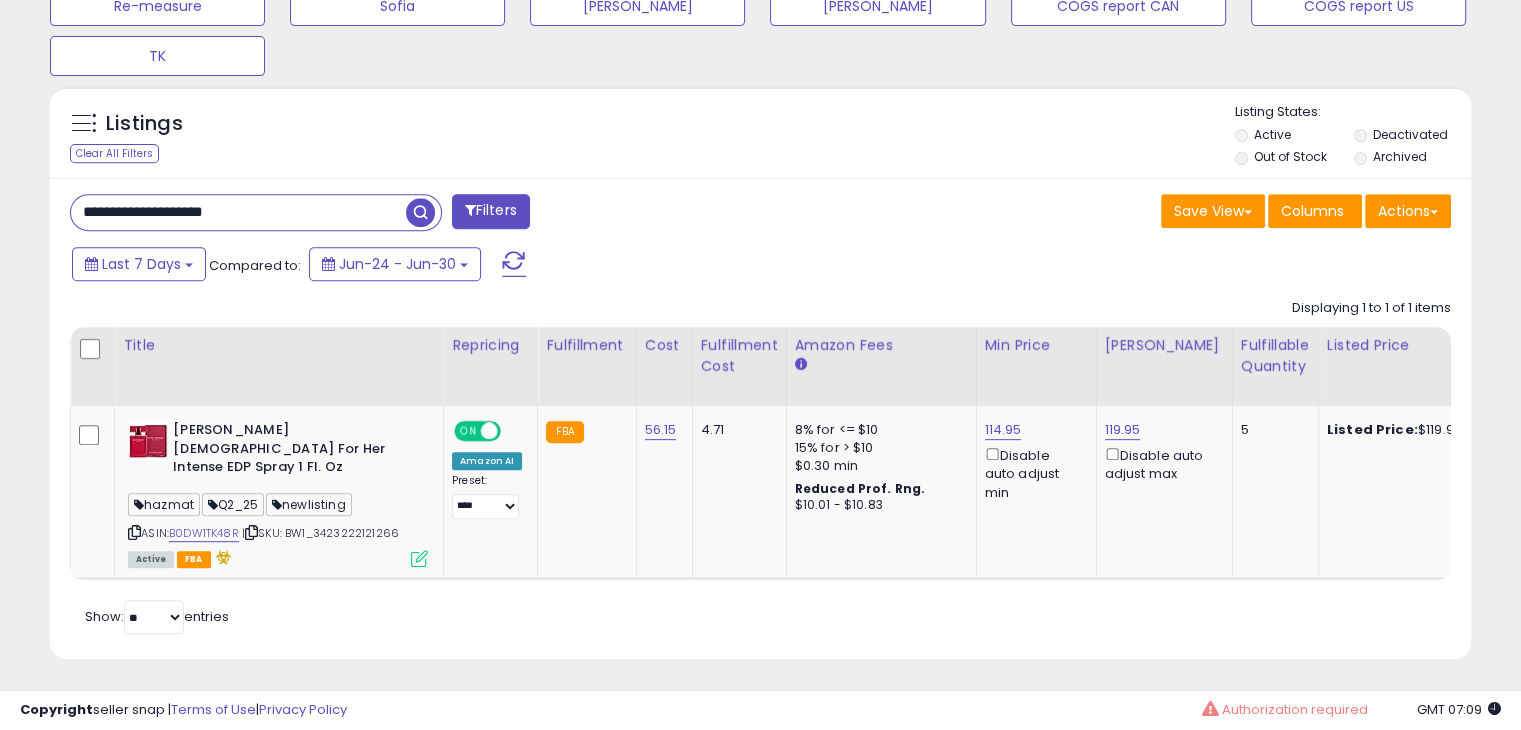 click on "**********" at bounding box center [238, 212] 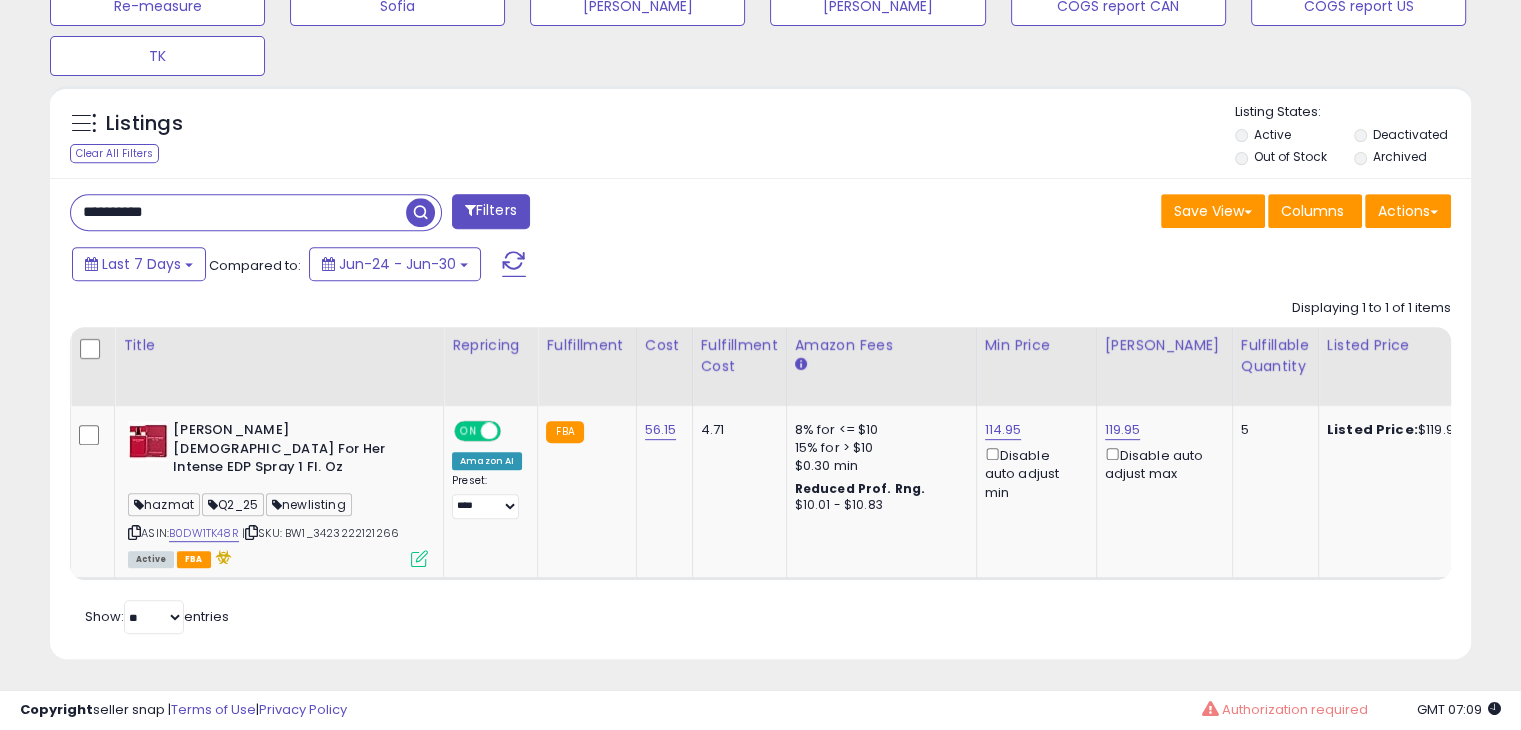 click at bounding box center [420, 212] 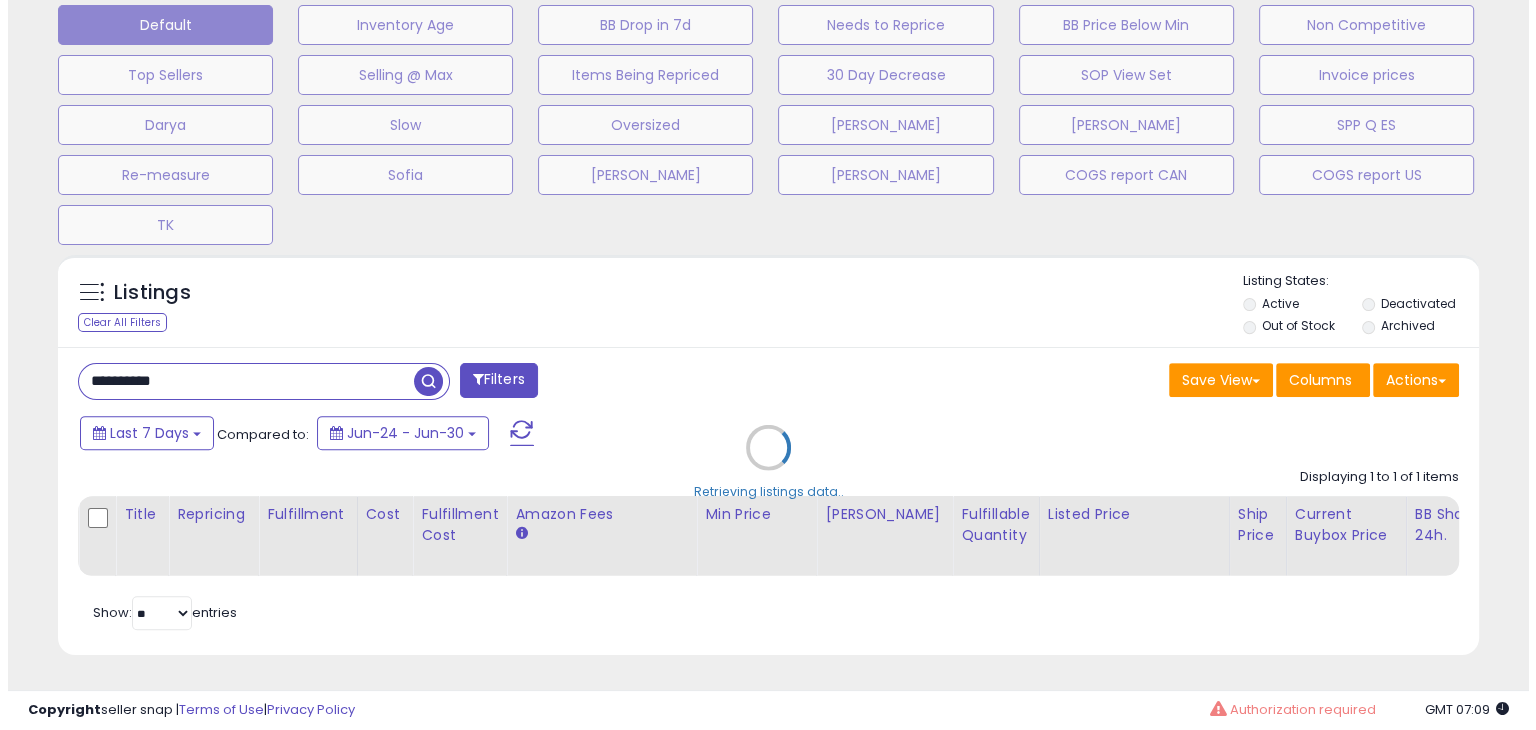 scroll, scrollTop: 640, scrollLeft: 0, axis: vertical 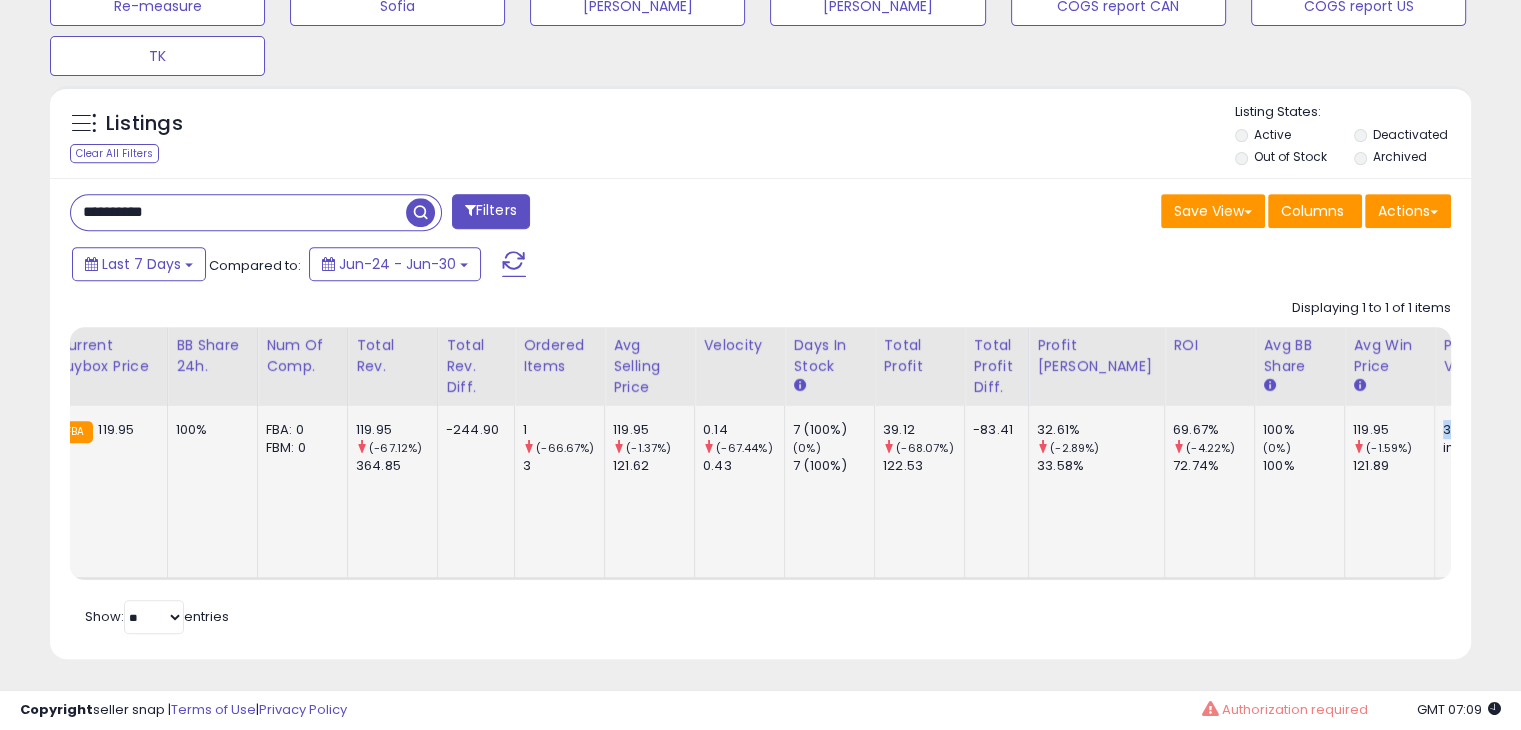drag, startPoint x: 1372, startPoint y: 425, endPoint x: 1400, endPoint y: 425, distance: 28 